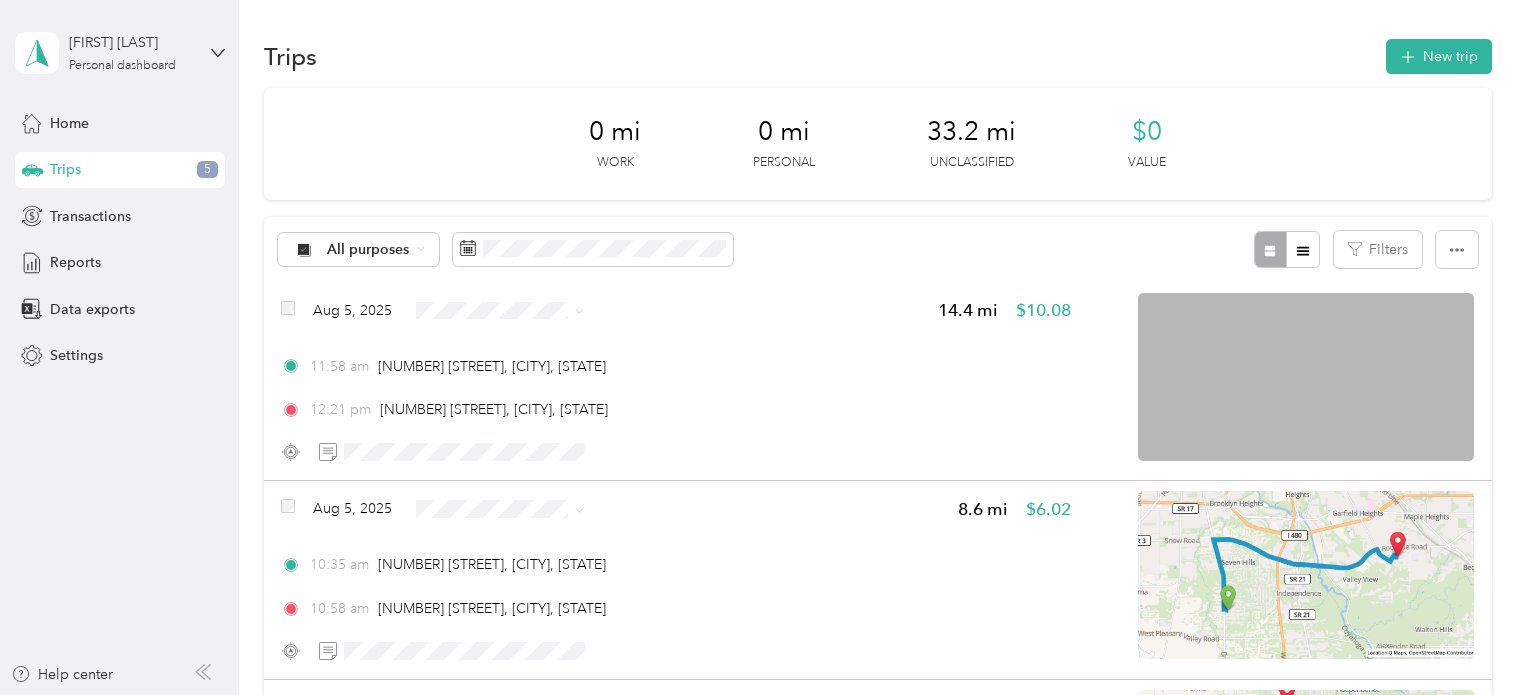 scroll, scrollTop: 0, scrollLeft: 0, axis: both 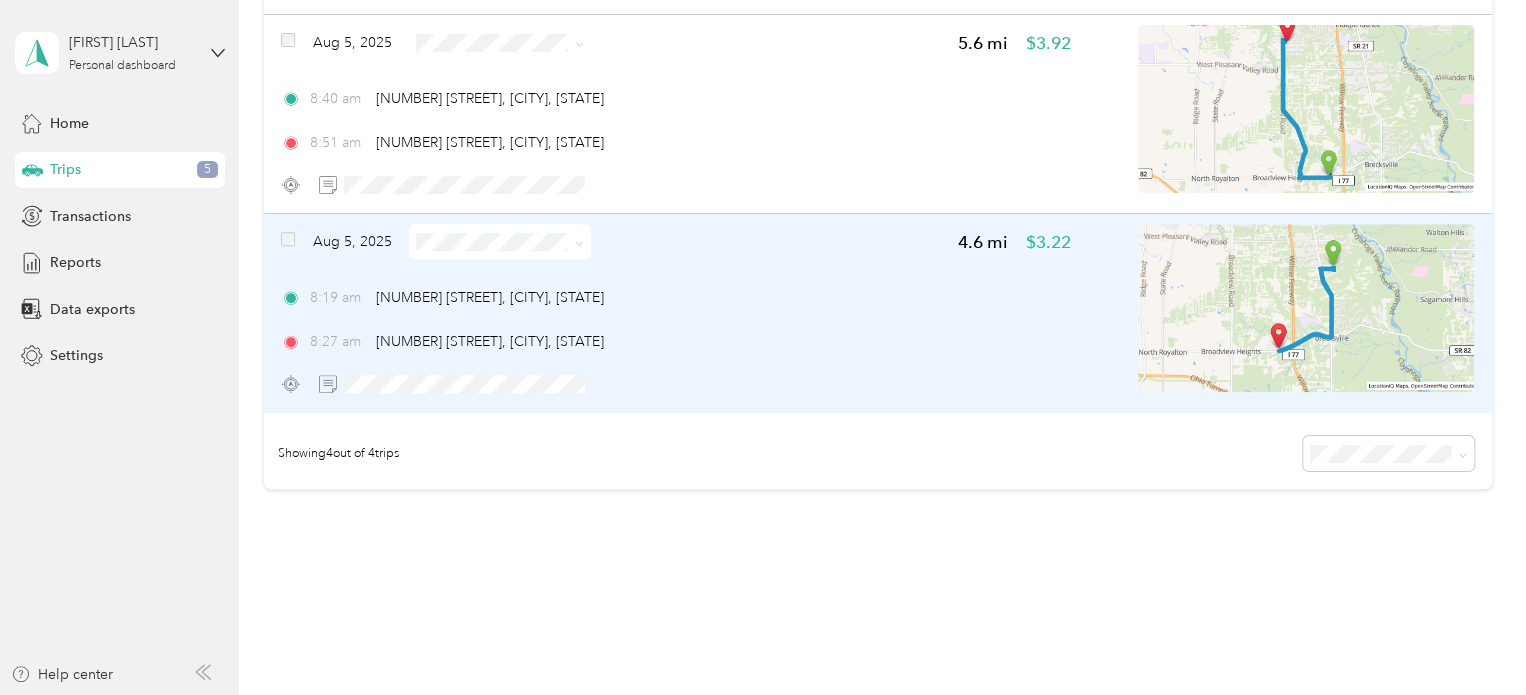 click at bounding box center (1306, 308) 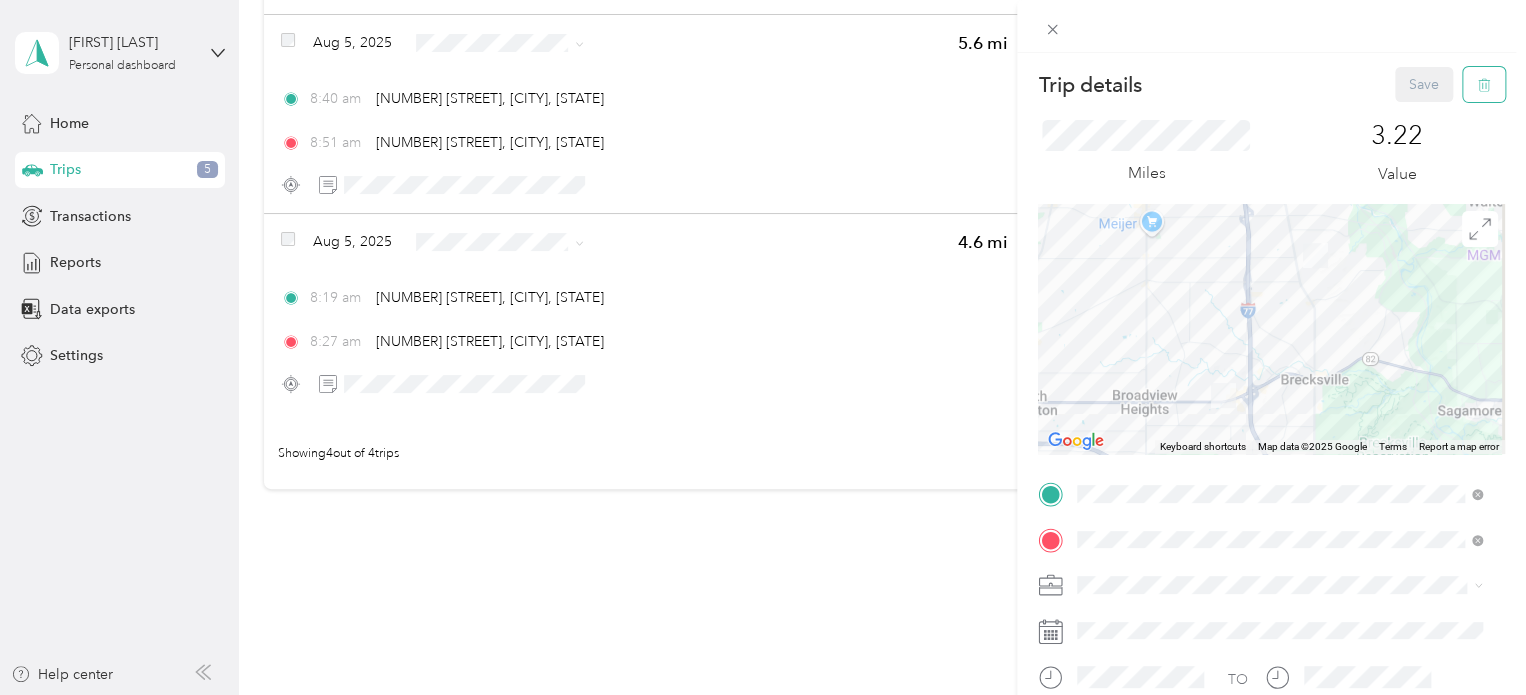 click 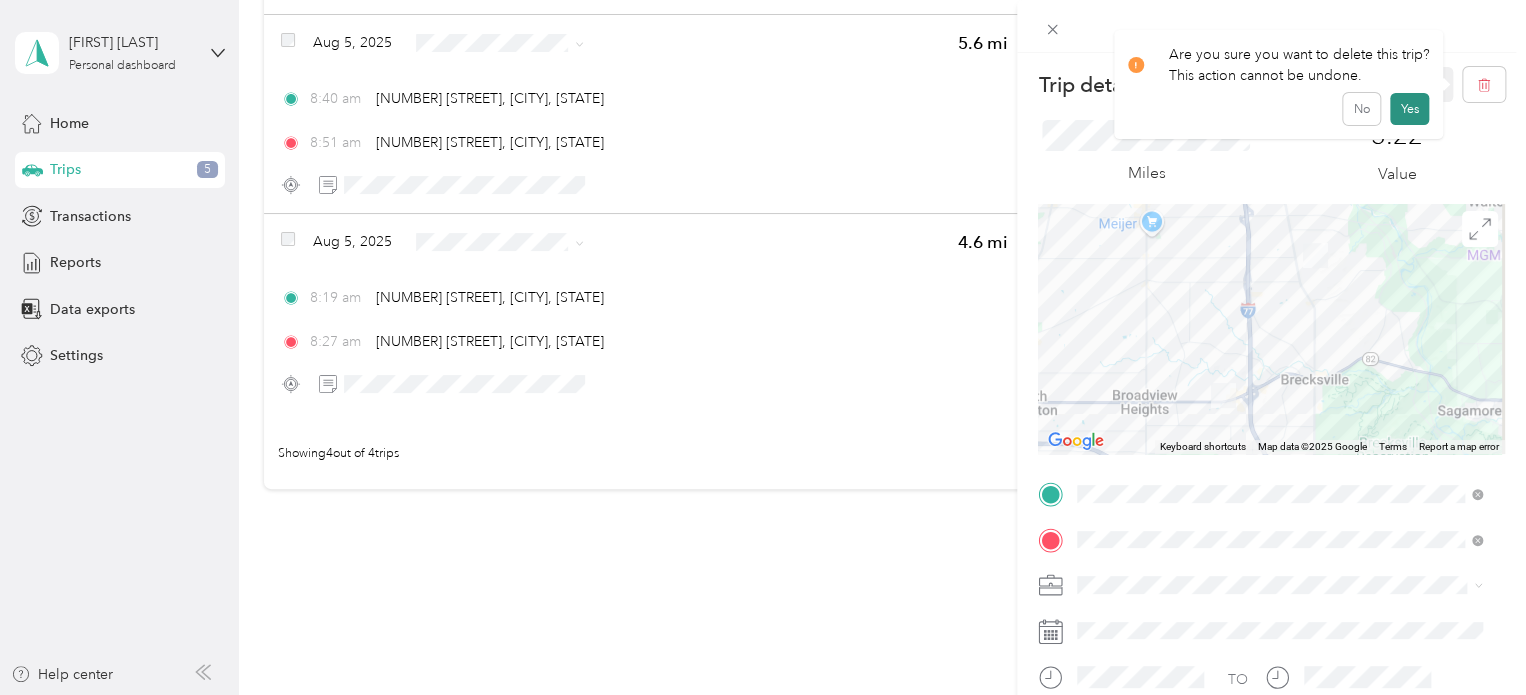 click on "Yes" at bounding box center [1409, 109] 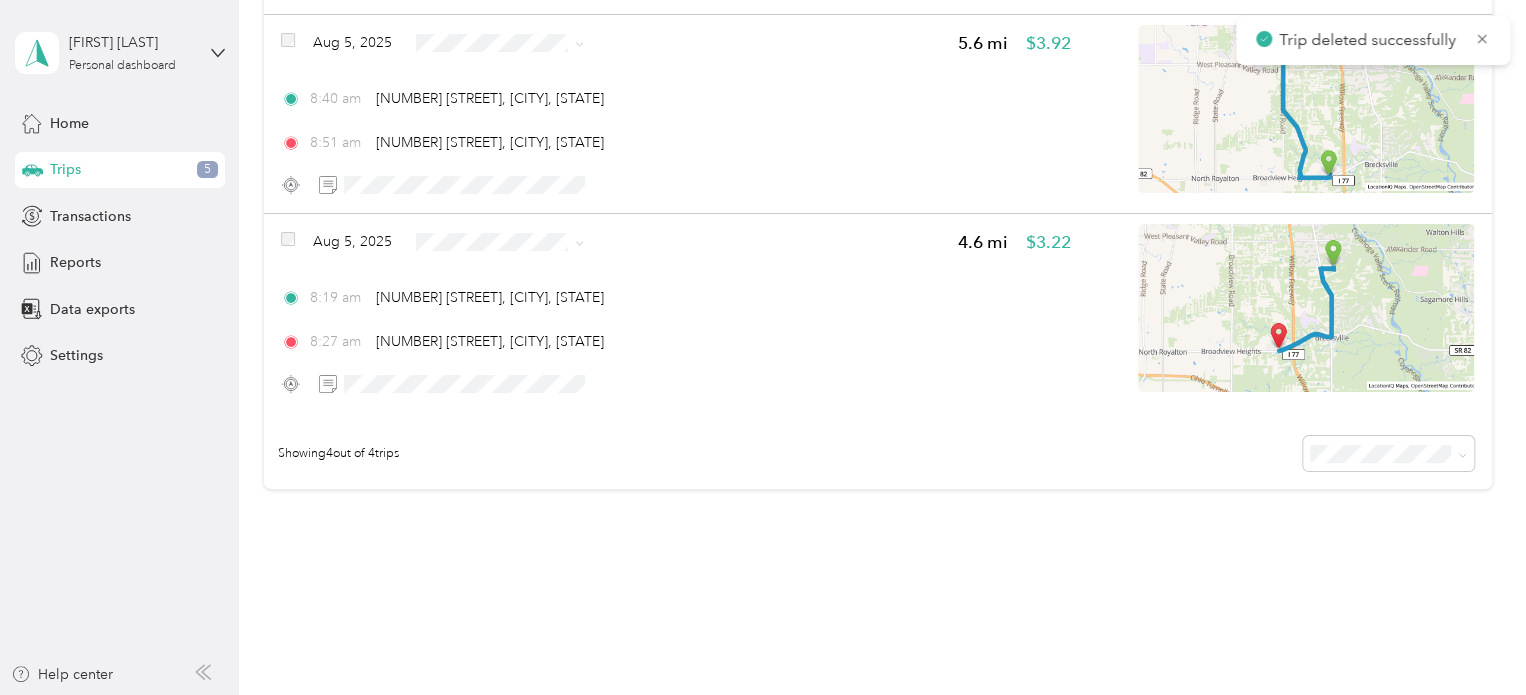 scroll, scrollTop: 536, scrollLeft: 0, axis: vertical 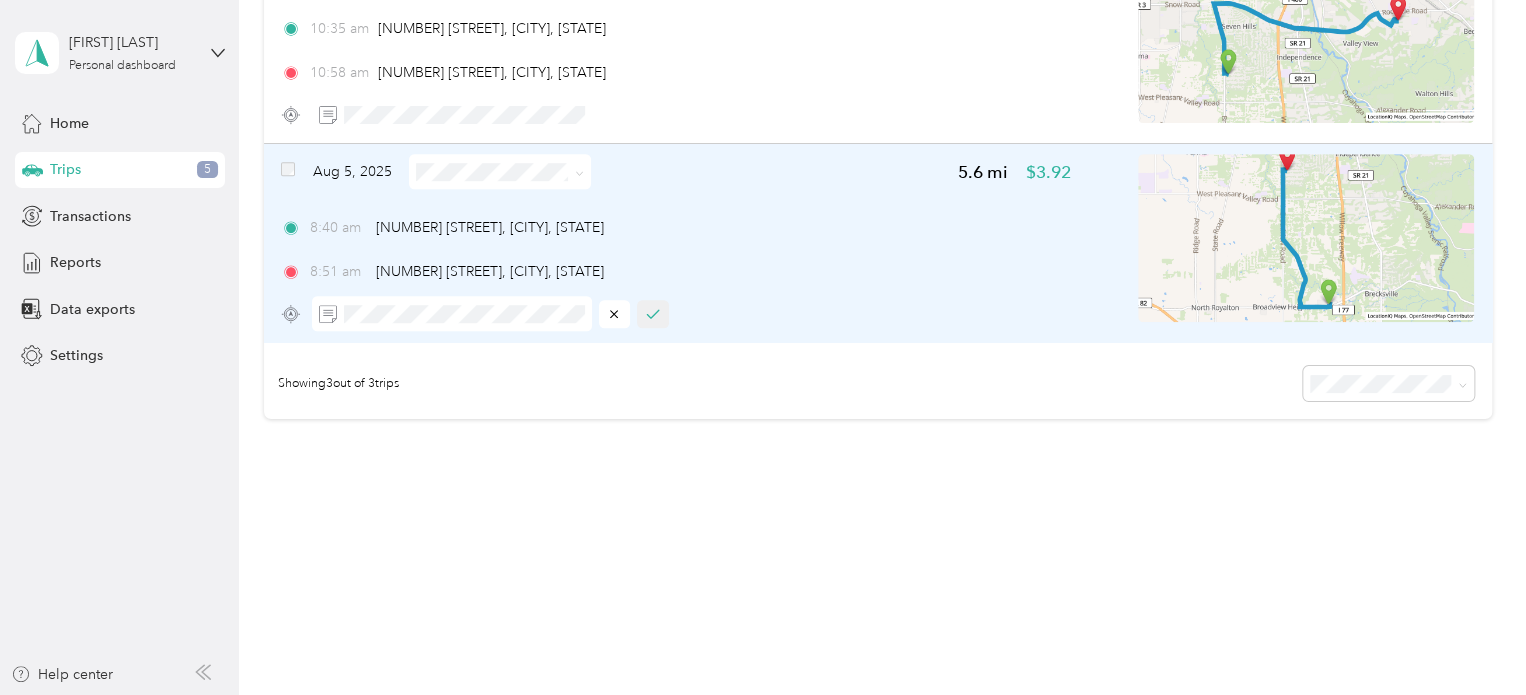 click 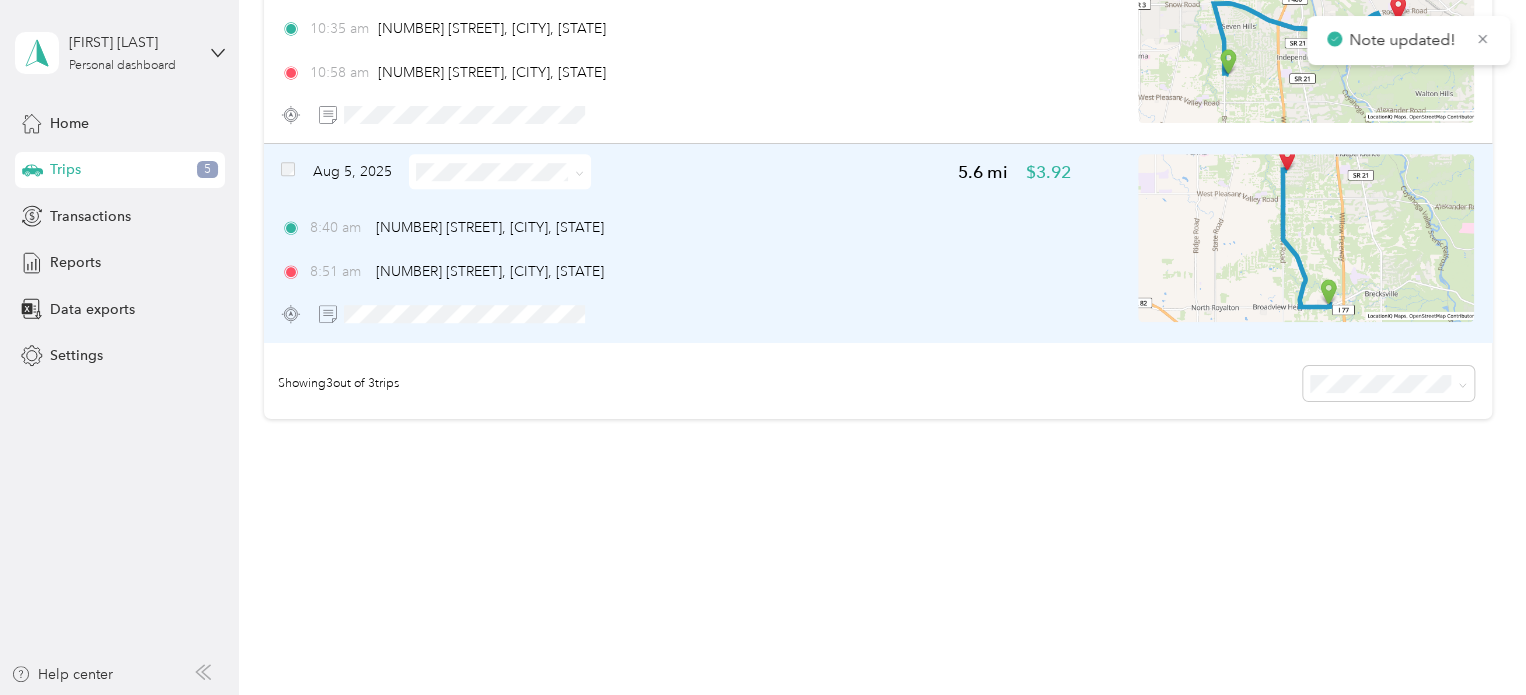 click at bounding box center (579, 171) 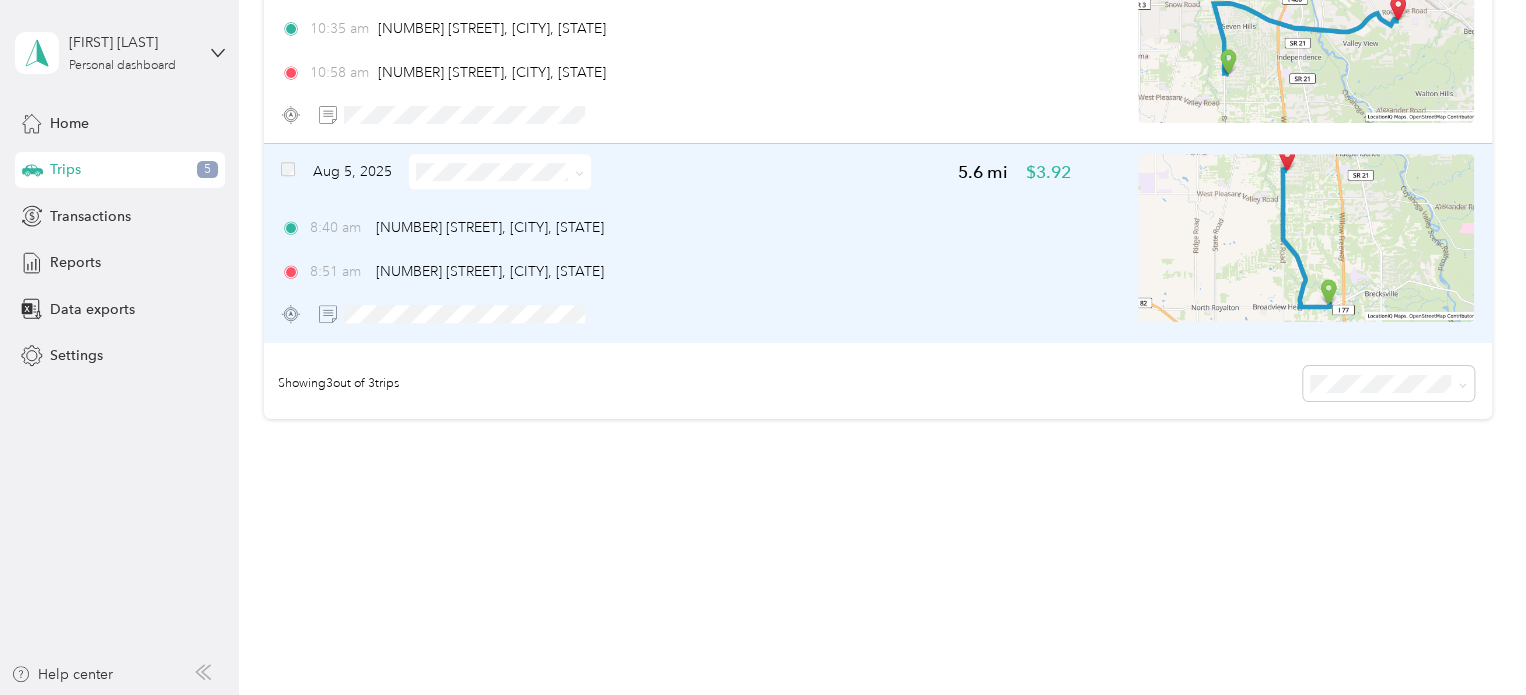 click 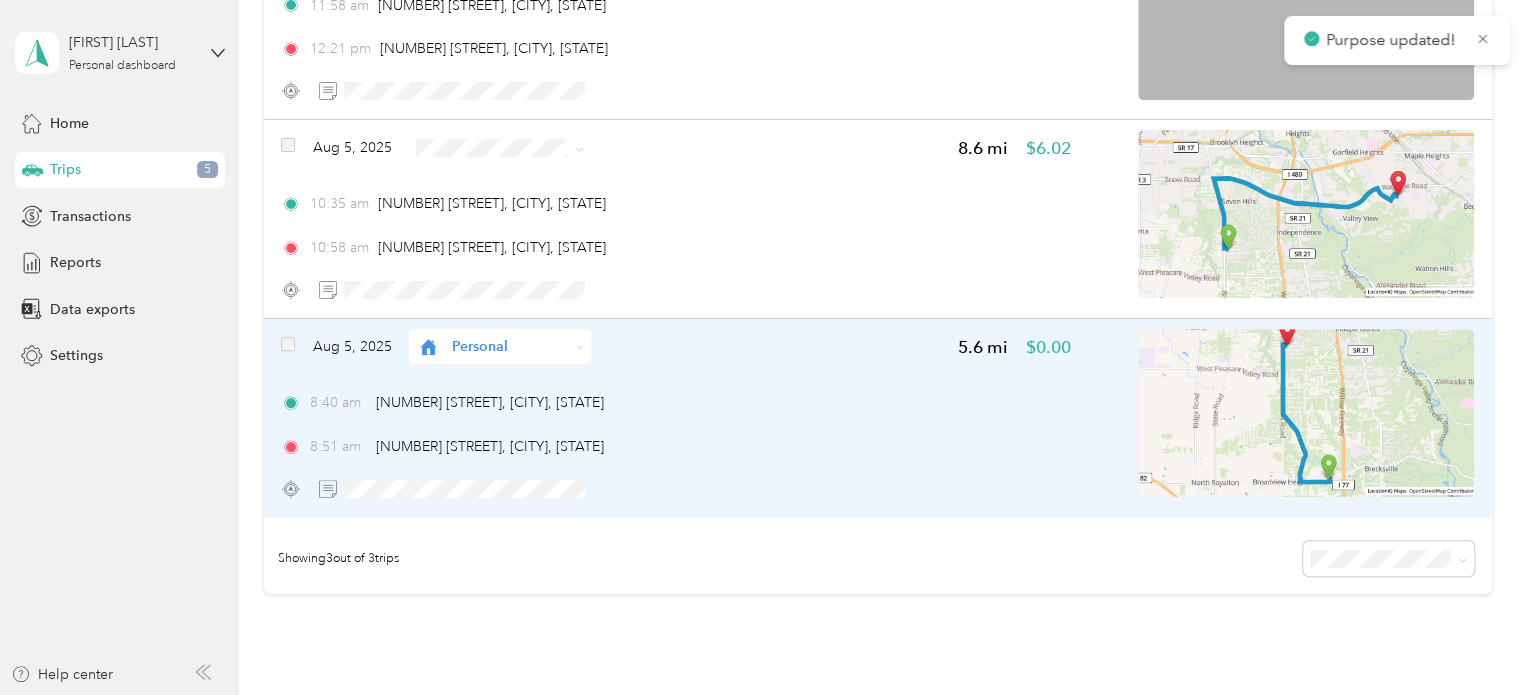 scroll, scrollTop: 348, scrollLeft: 0, axis: vertical 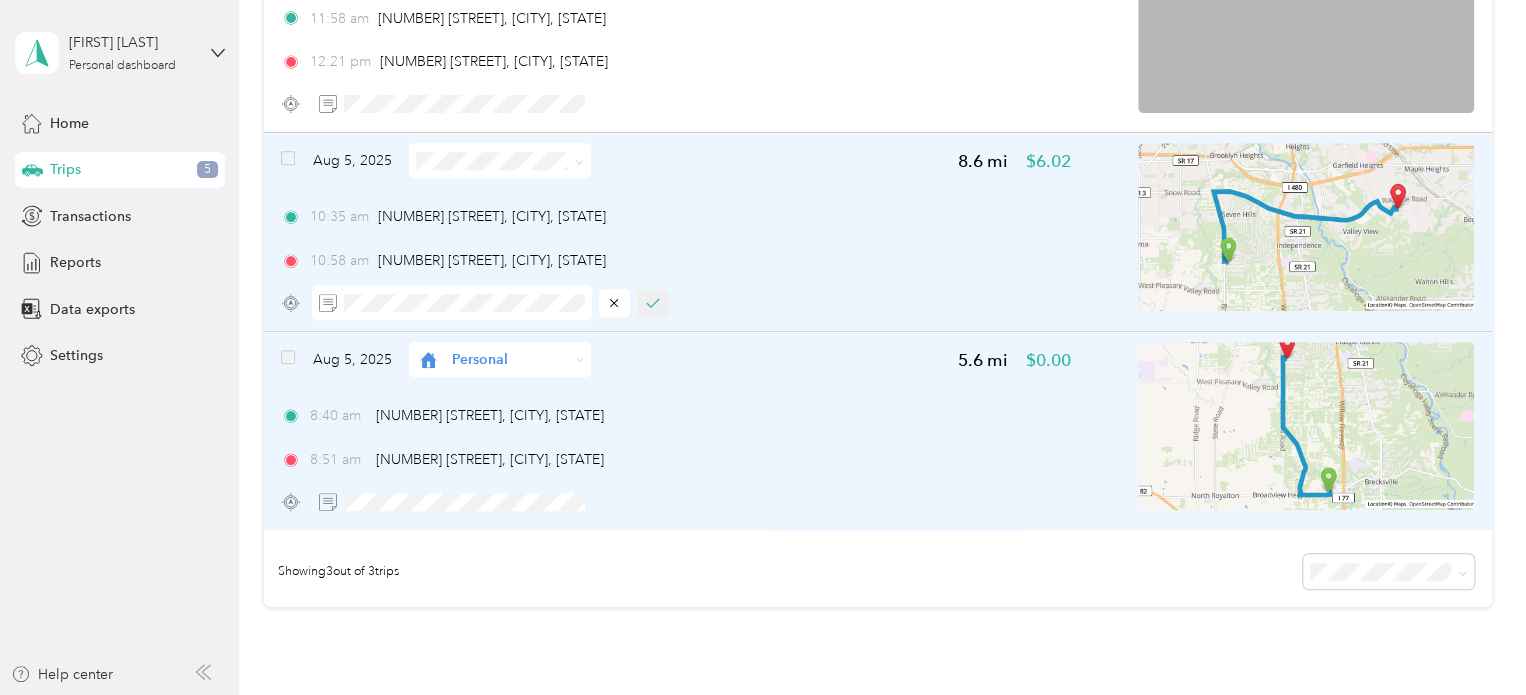 click 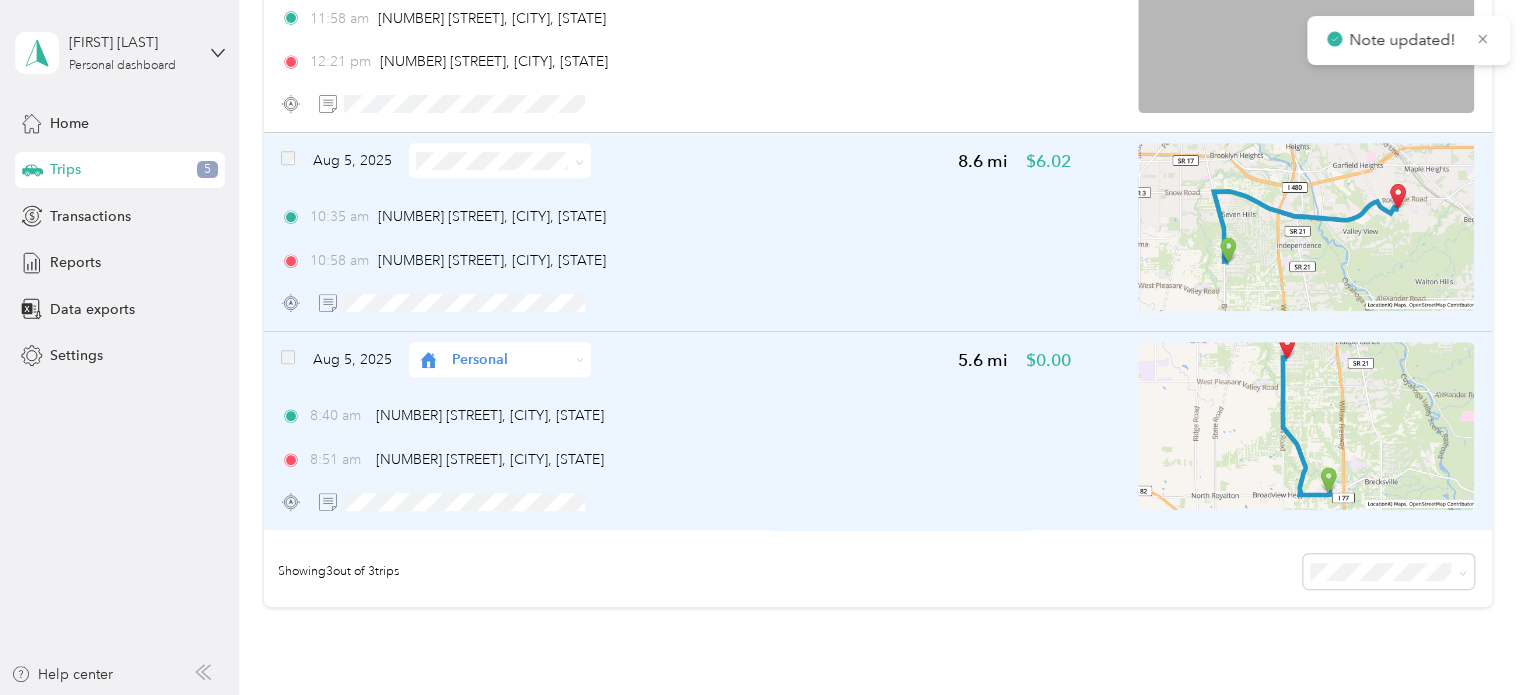 click at bounding box center (576, 160) 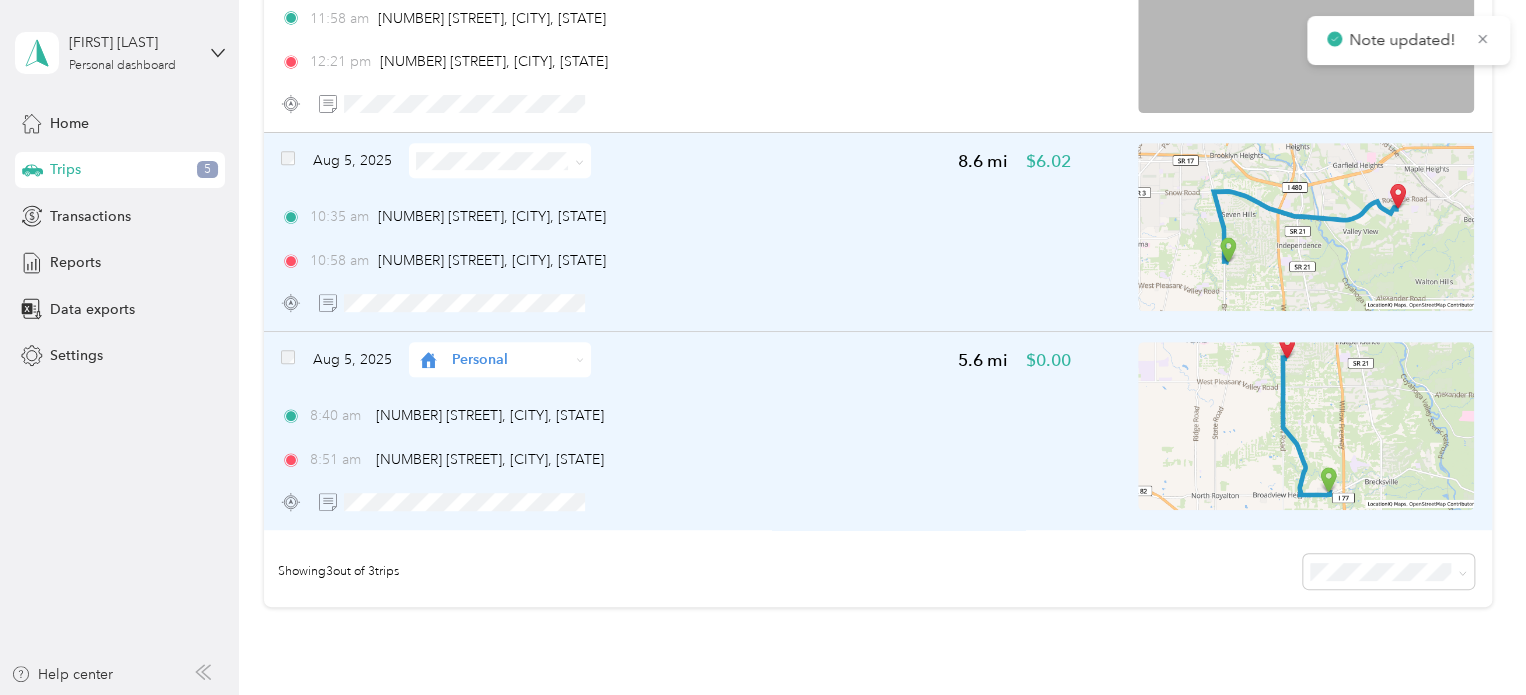 click at bounding box center (576, 160) 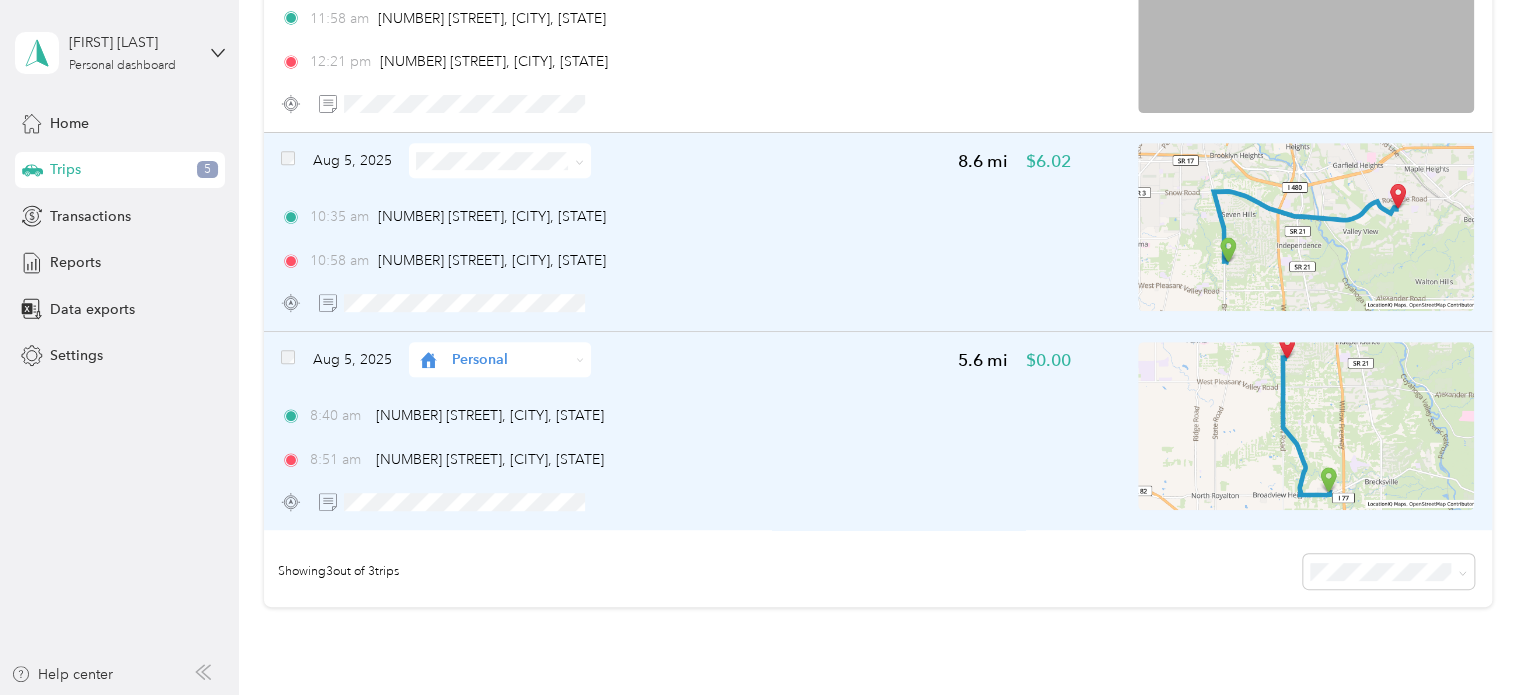 click at bounding box center (500, 160) 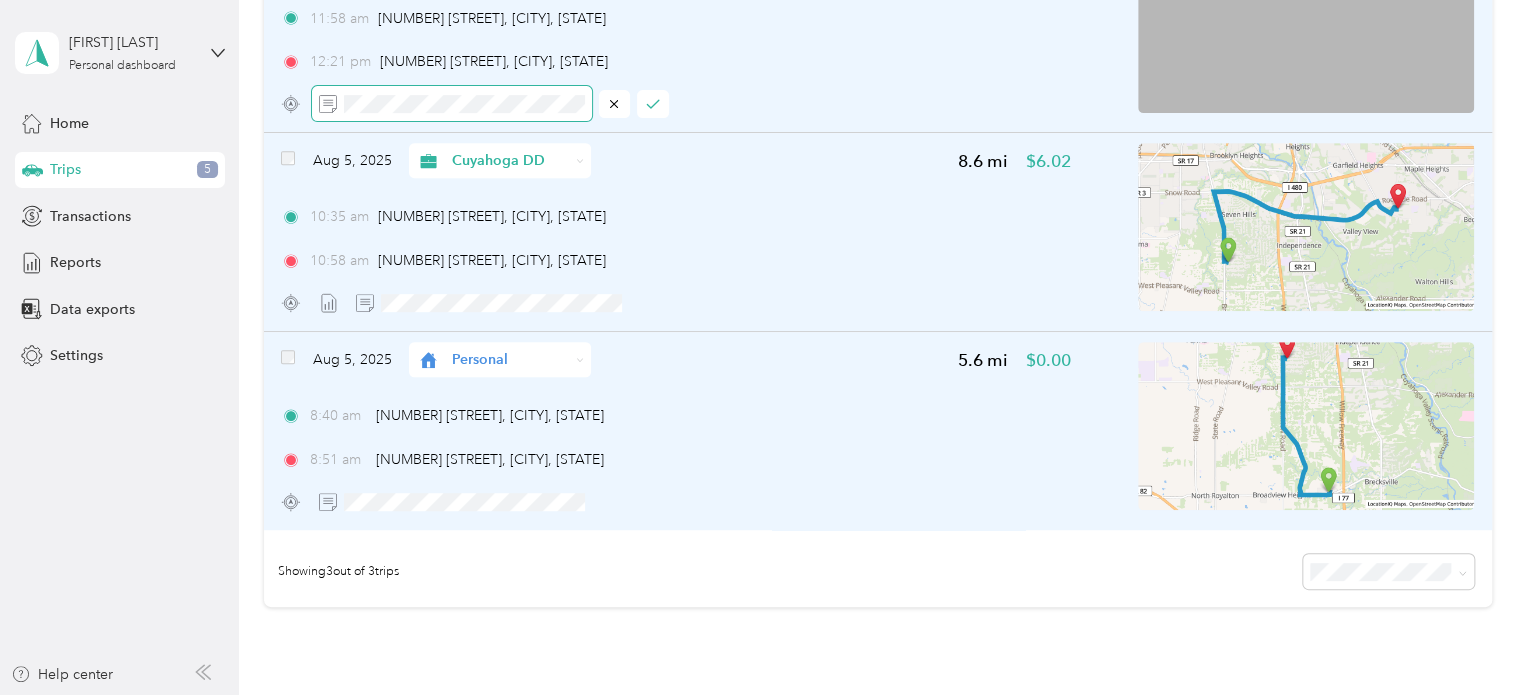 scroll, scrollTop: 141, scrollLeft: 0, axis: vertical 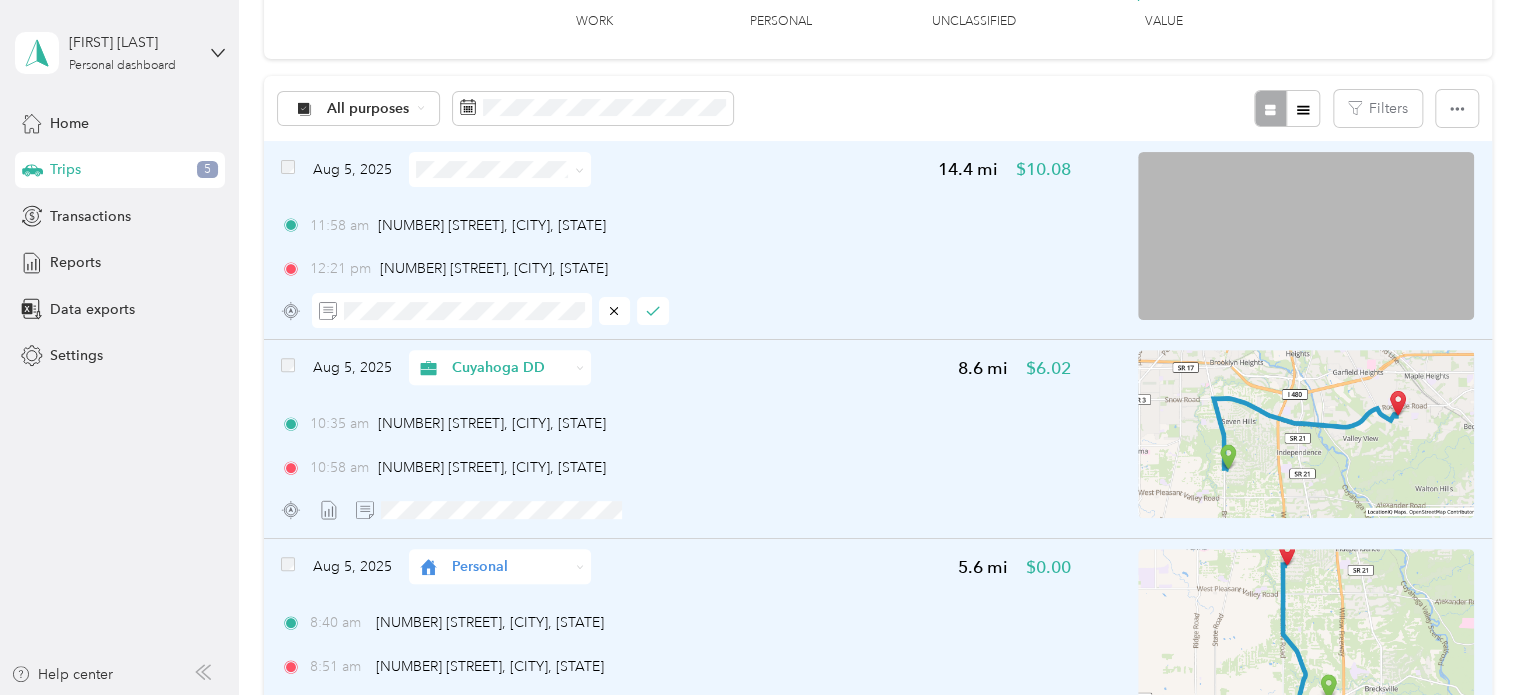 click at bounding box center [1306, 236] 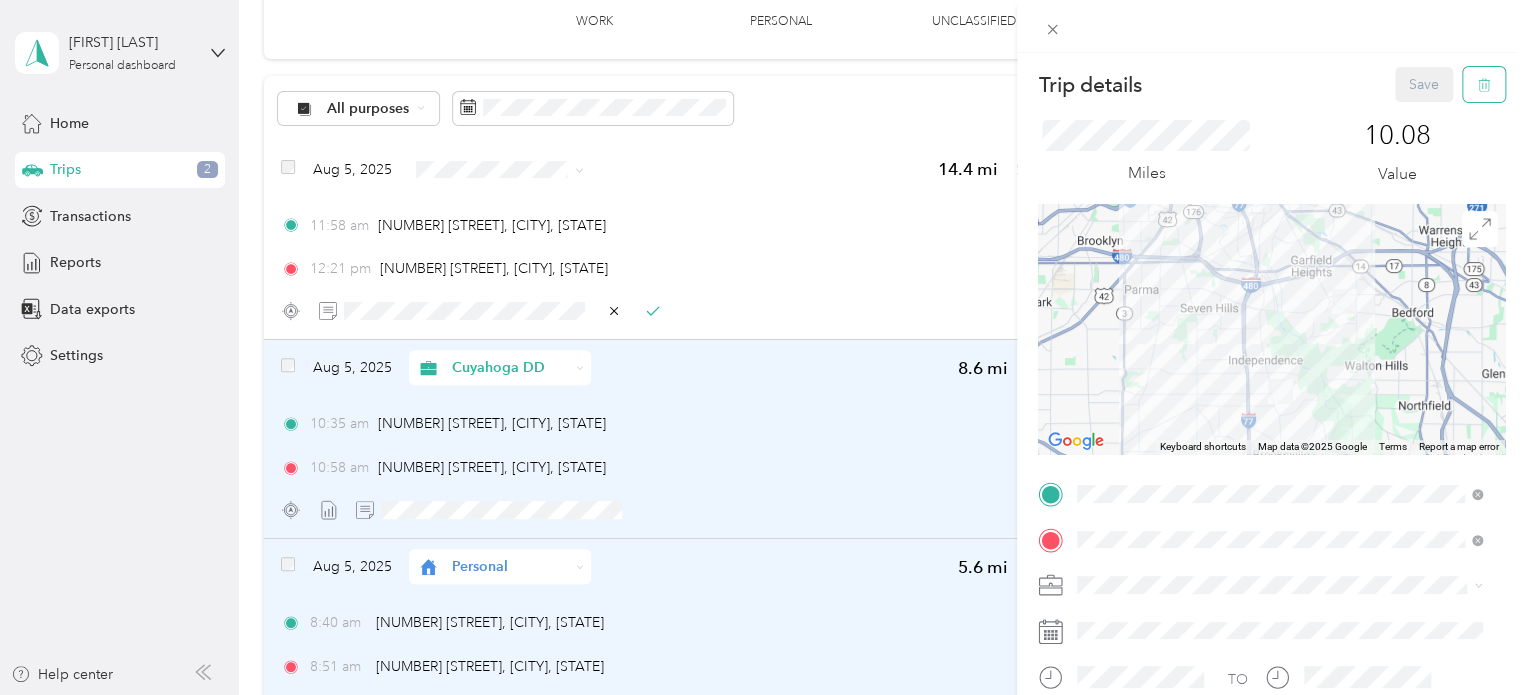 click 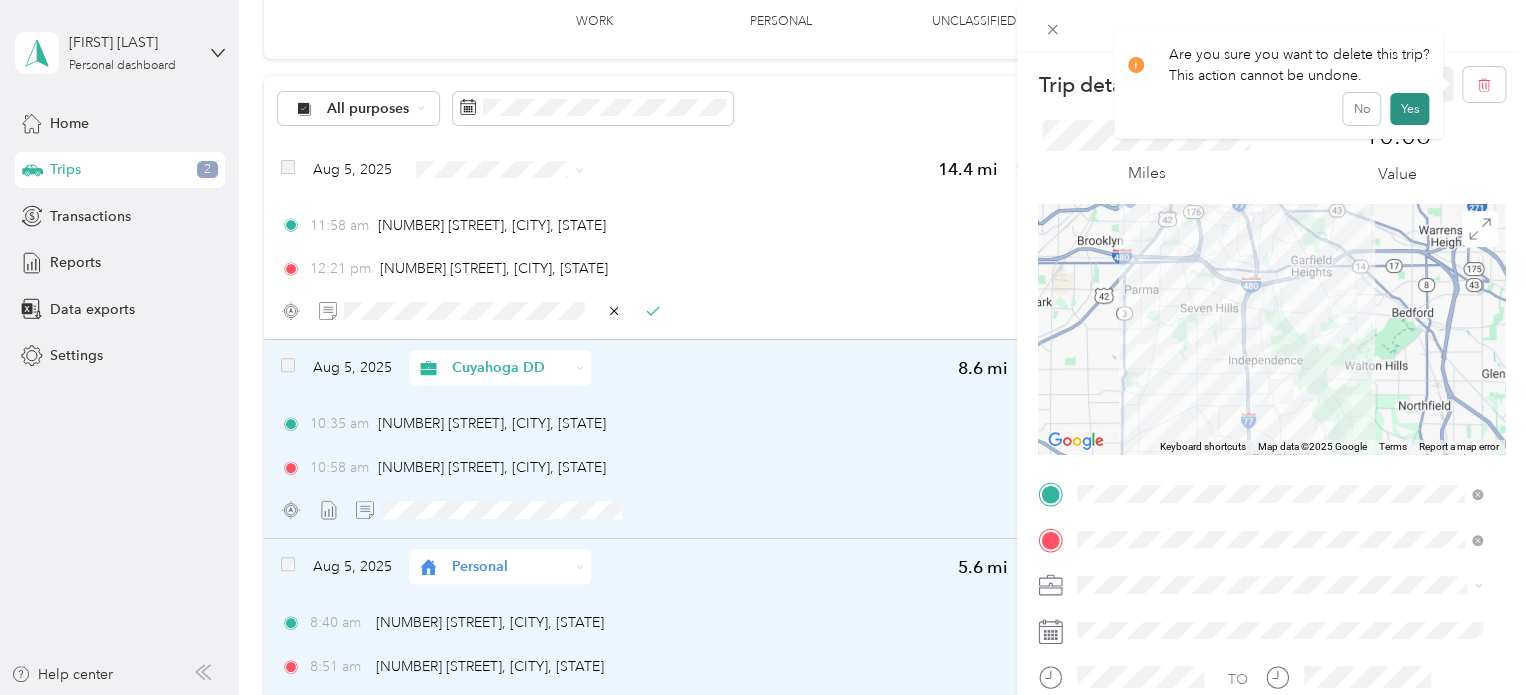 click on "Yes" at bounding box center [1409, 109] 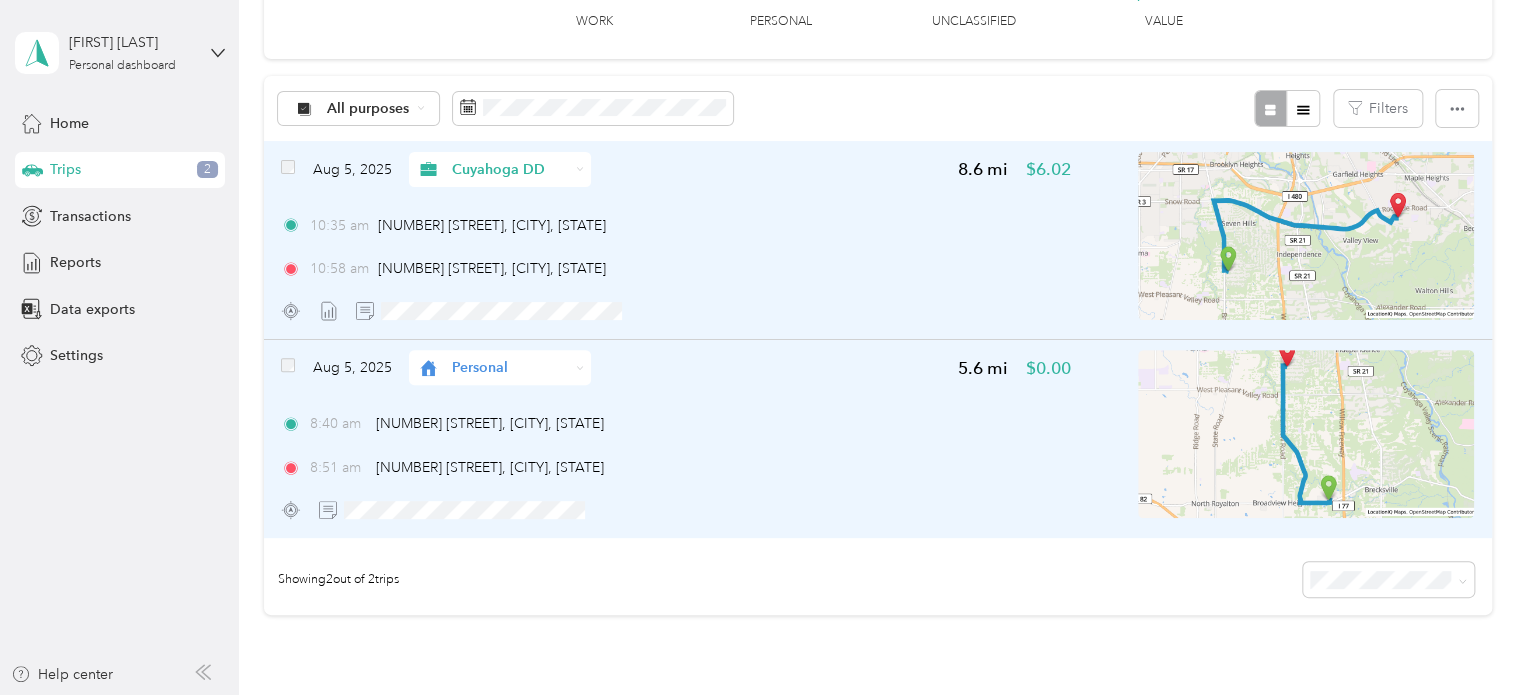 scroll, scrollTop: 0, scrollLeft: 0, axis: both 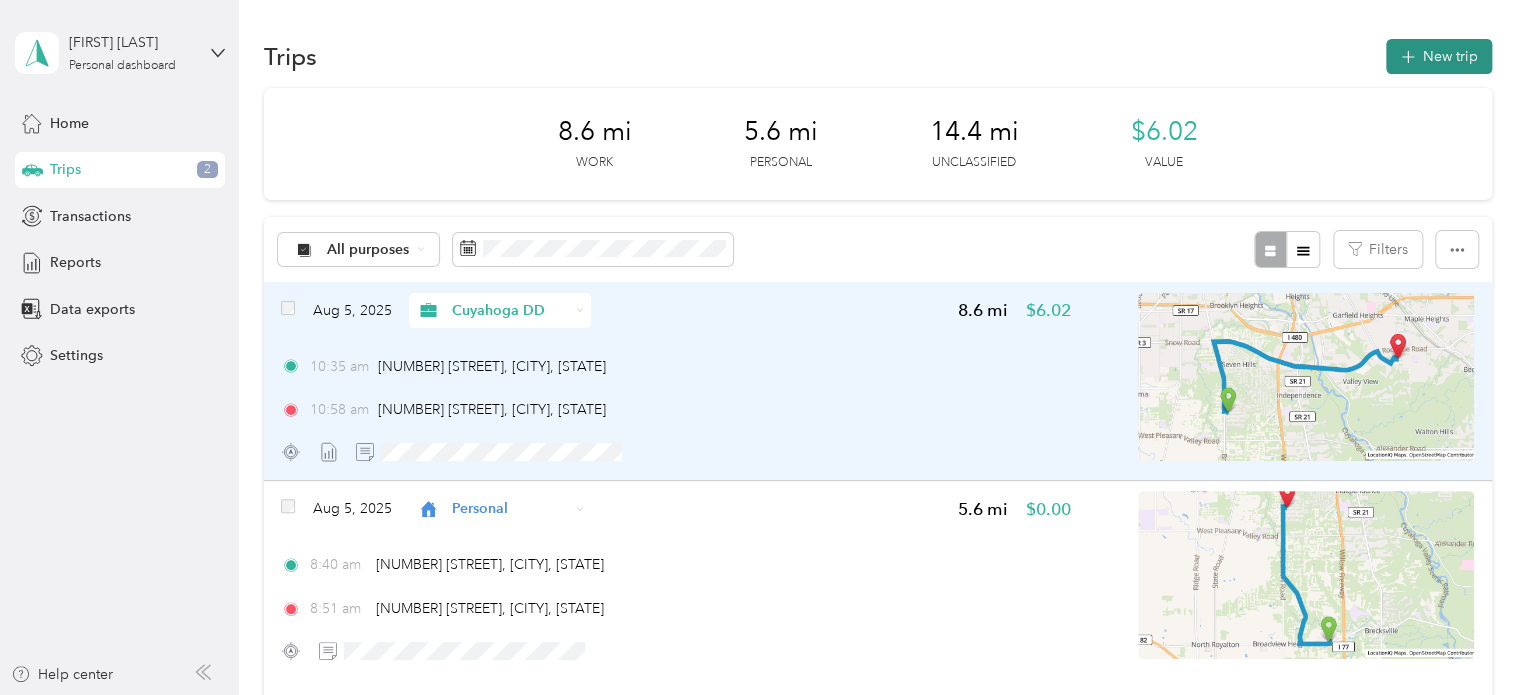 click on "New trip" at bounding box center [1439, 56] 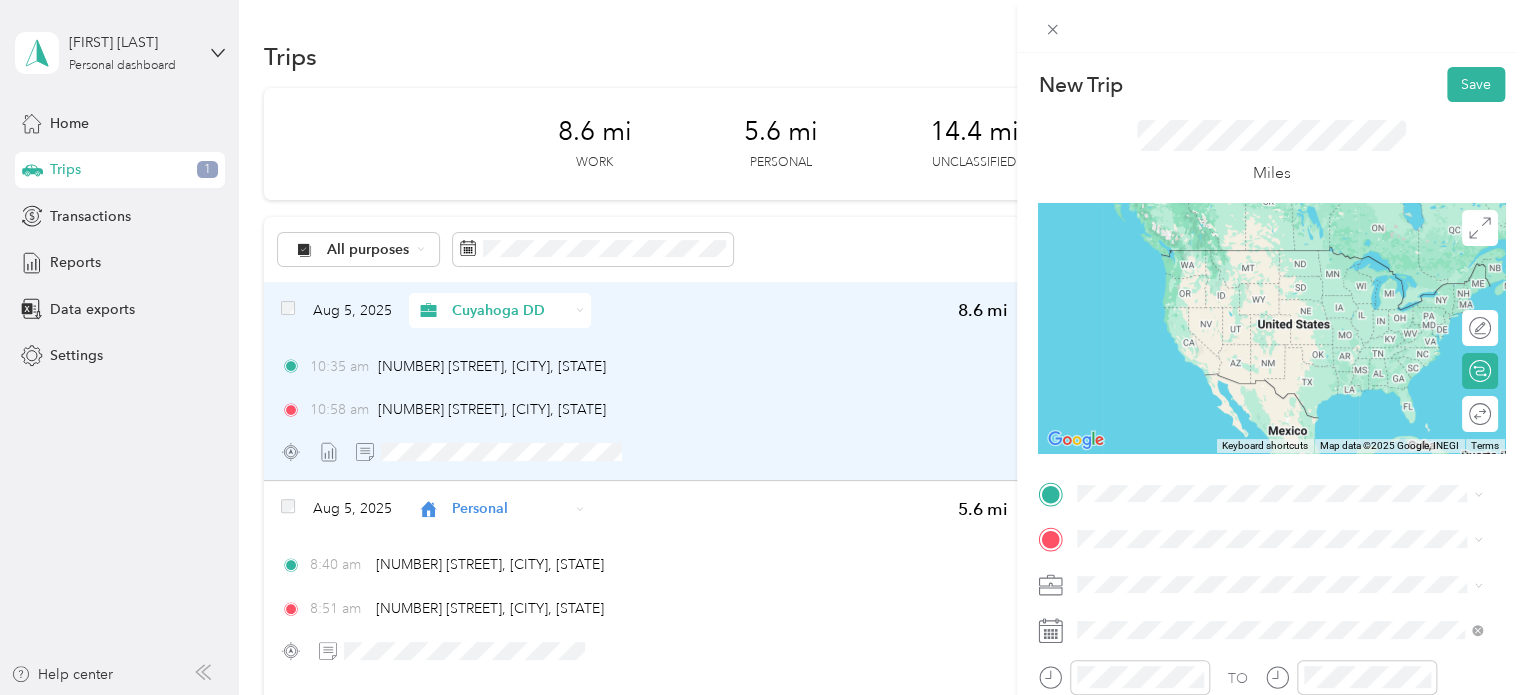 click on "[NUMBER] [STREET]
[CITY], [STATE] [POSTAL_CODE], [COUNTRY]" at bounding box center [1259, 254] 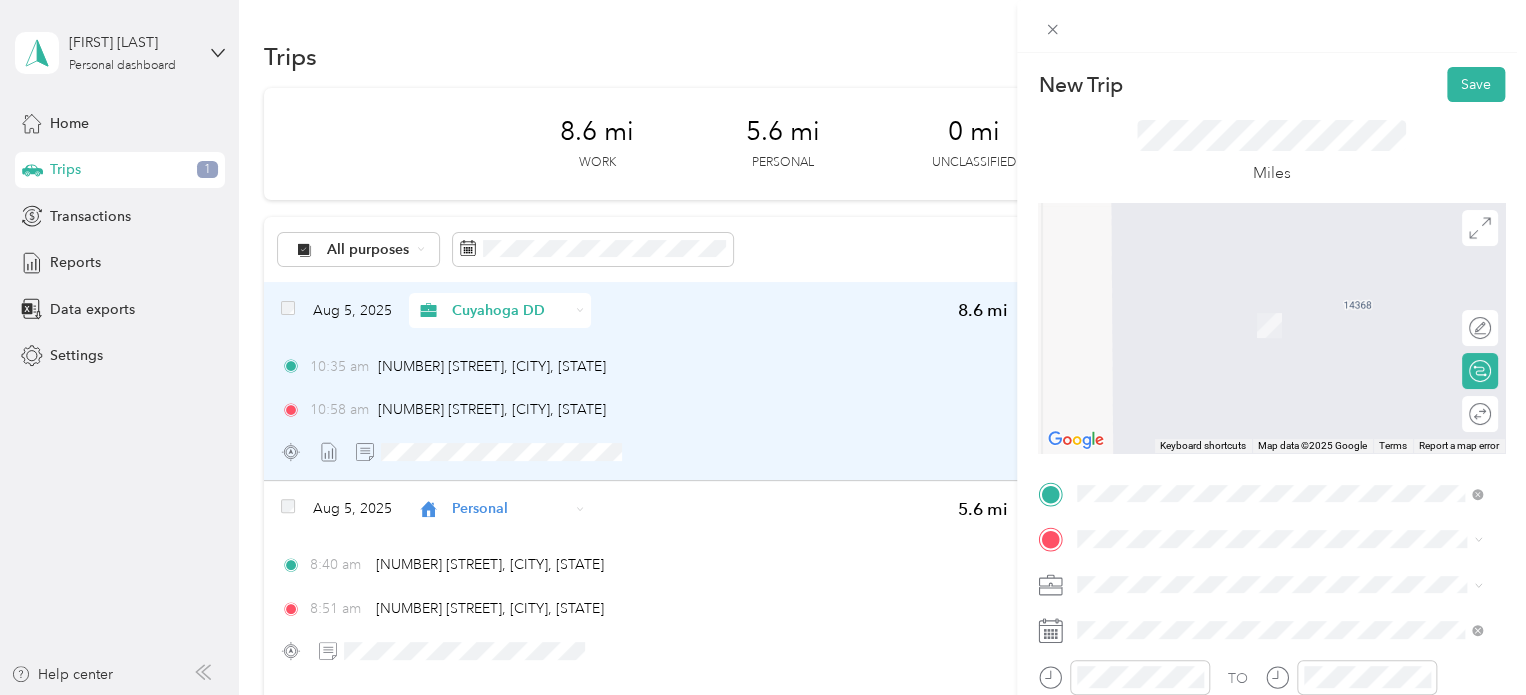 click on "[NUMBER] [STREET]
[CITY], [STATE] [POSTAL_CODE], [COUNTRY]" at bounding box center [1259, 300] 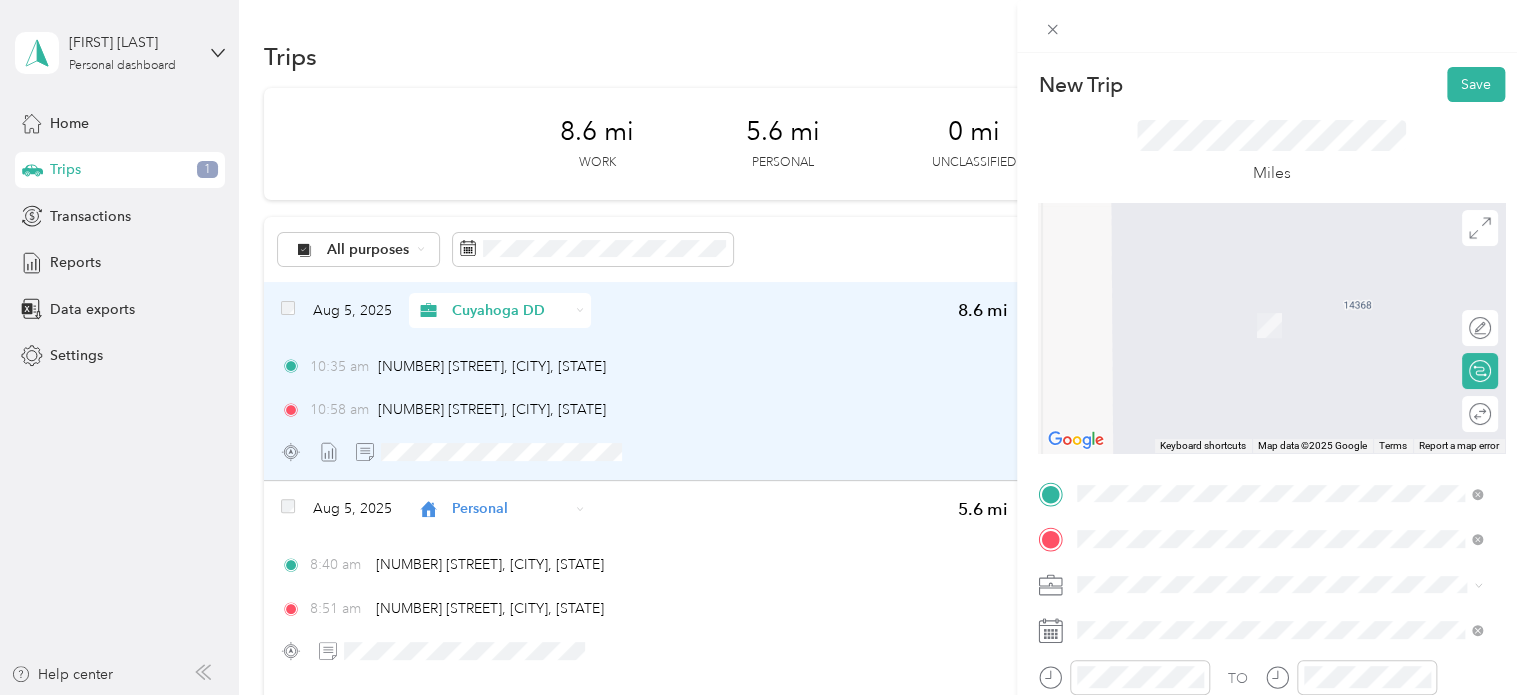 click on "[NUMBER] [STREET]
[CITY], [STATE] [POSTAL_CODE], [COUNTRY]" at bounding box center [1259, 381] 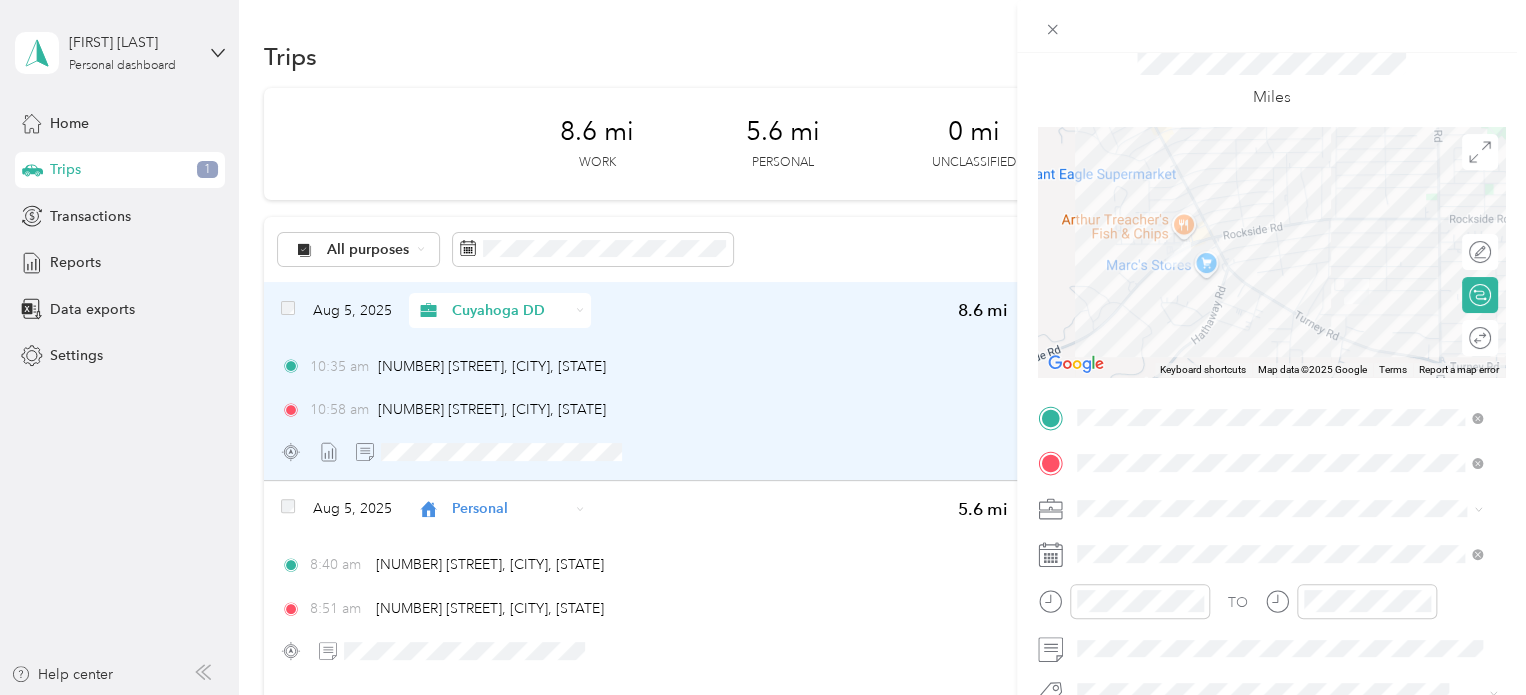 scroll, scrollTop: 78, scrollLeft: 0, axis: vertical 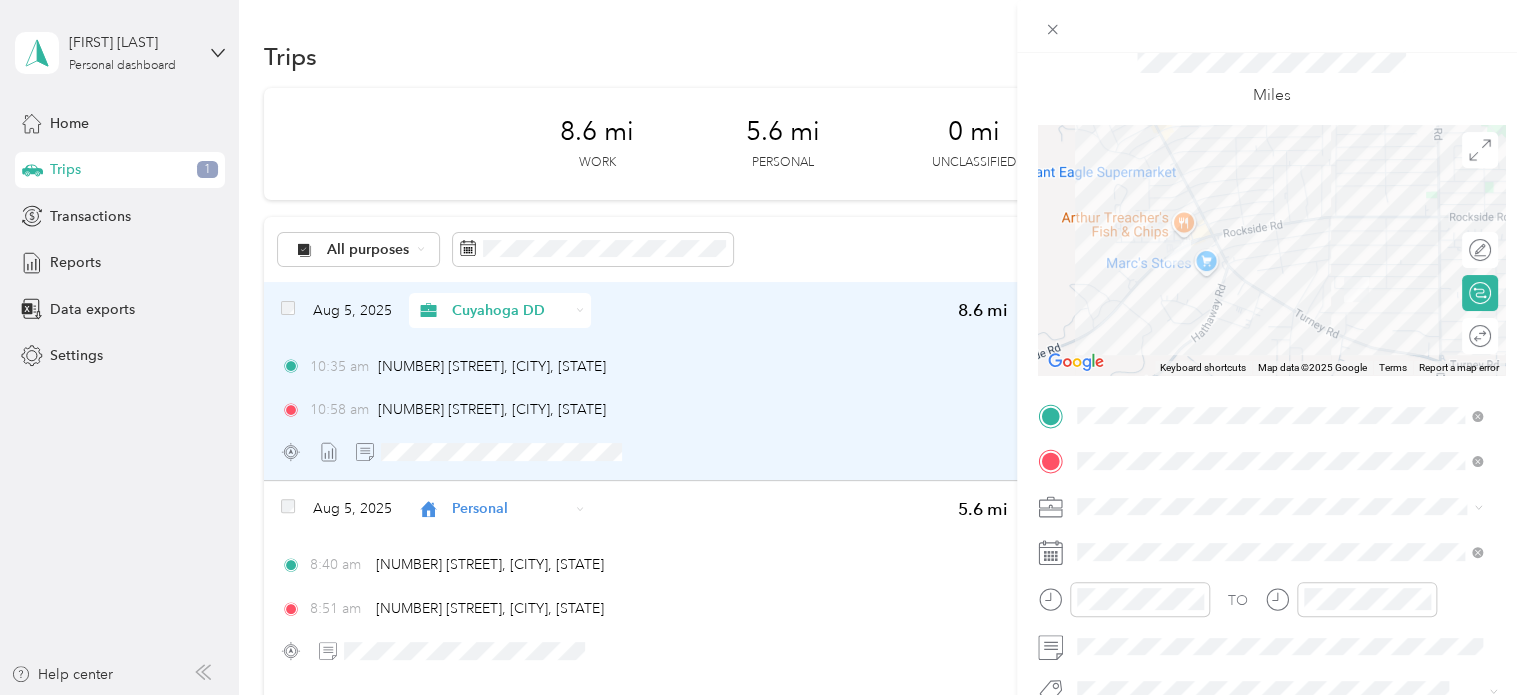 click at bounding box center [1287, 507] 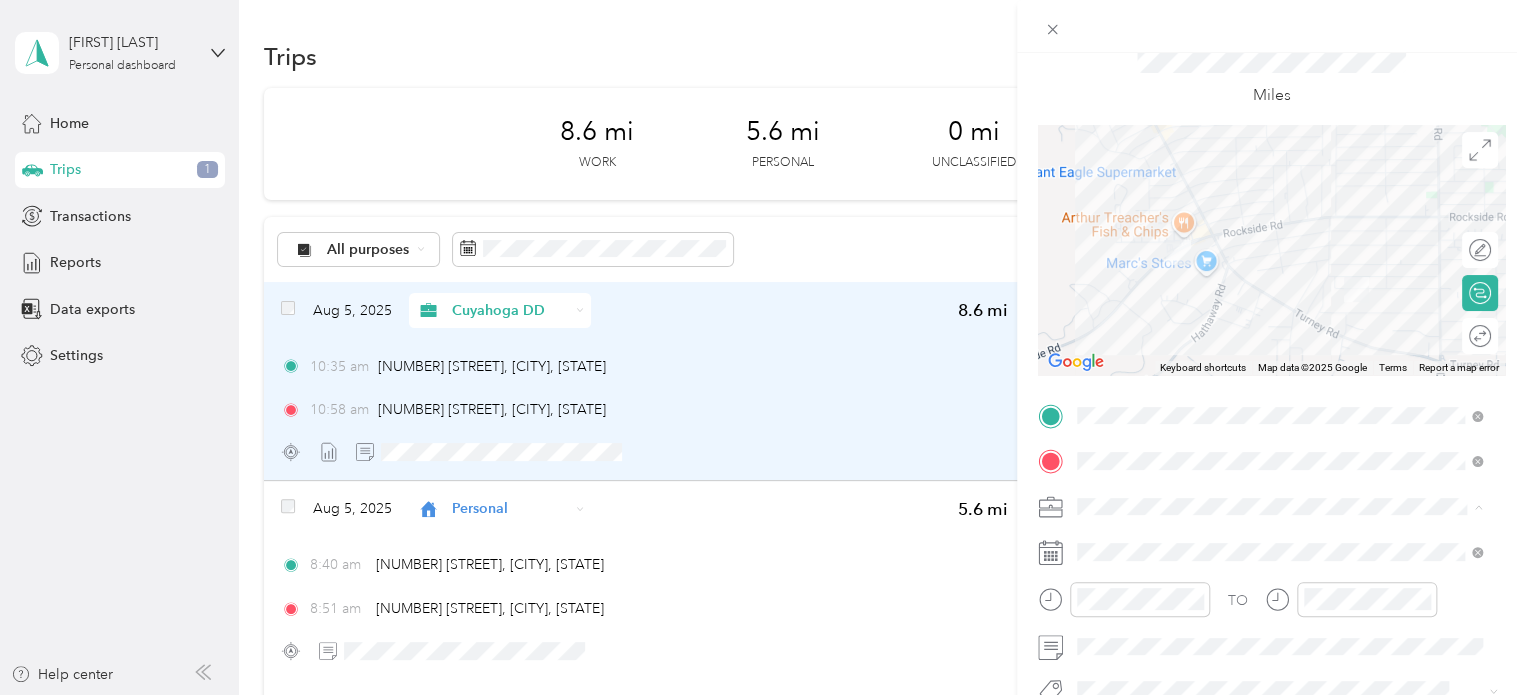 click on "Personal" at bounding box center [1279, 576] 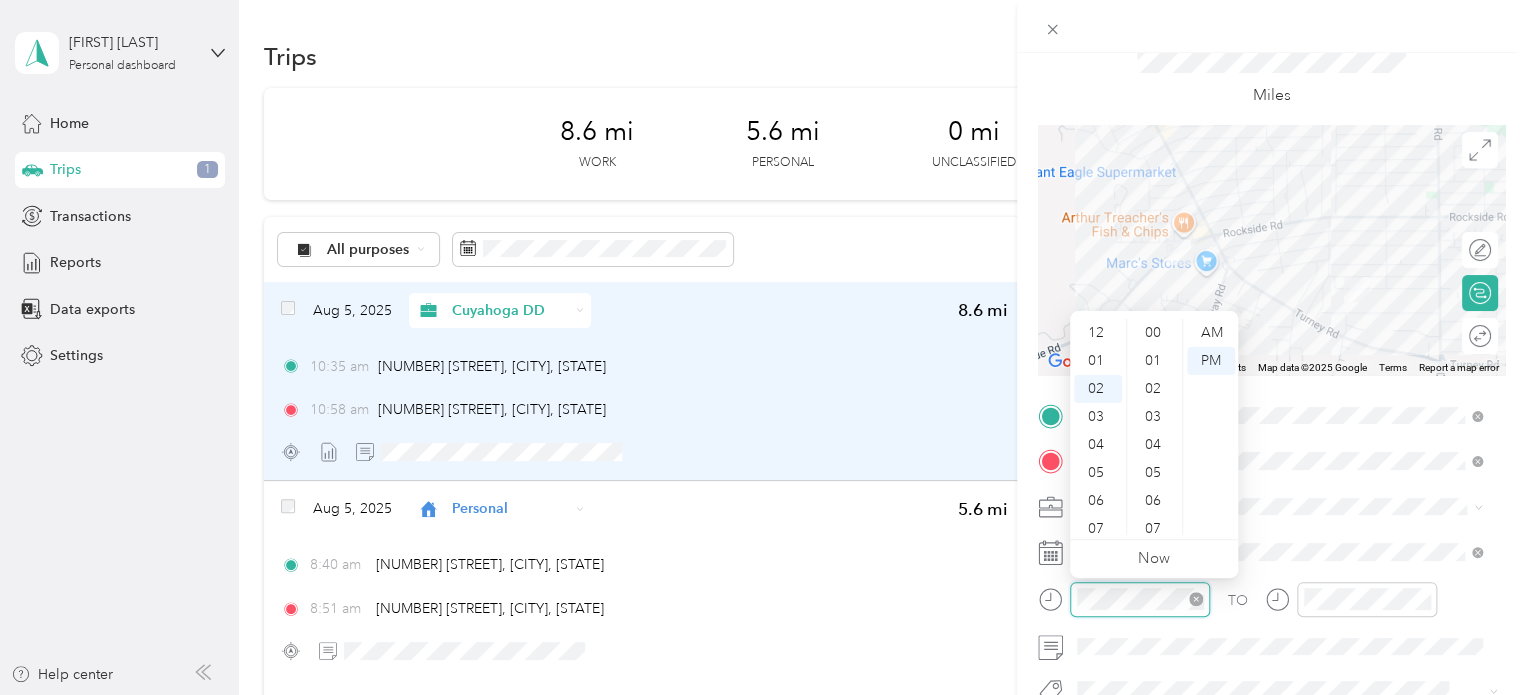 scroll, scrollTop: 476, scrollLeft: 0, axis: vertical 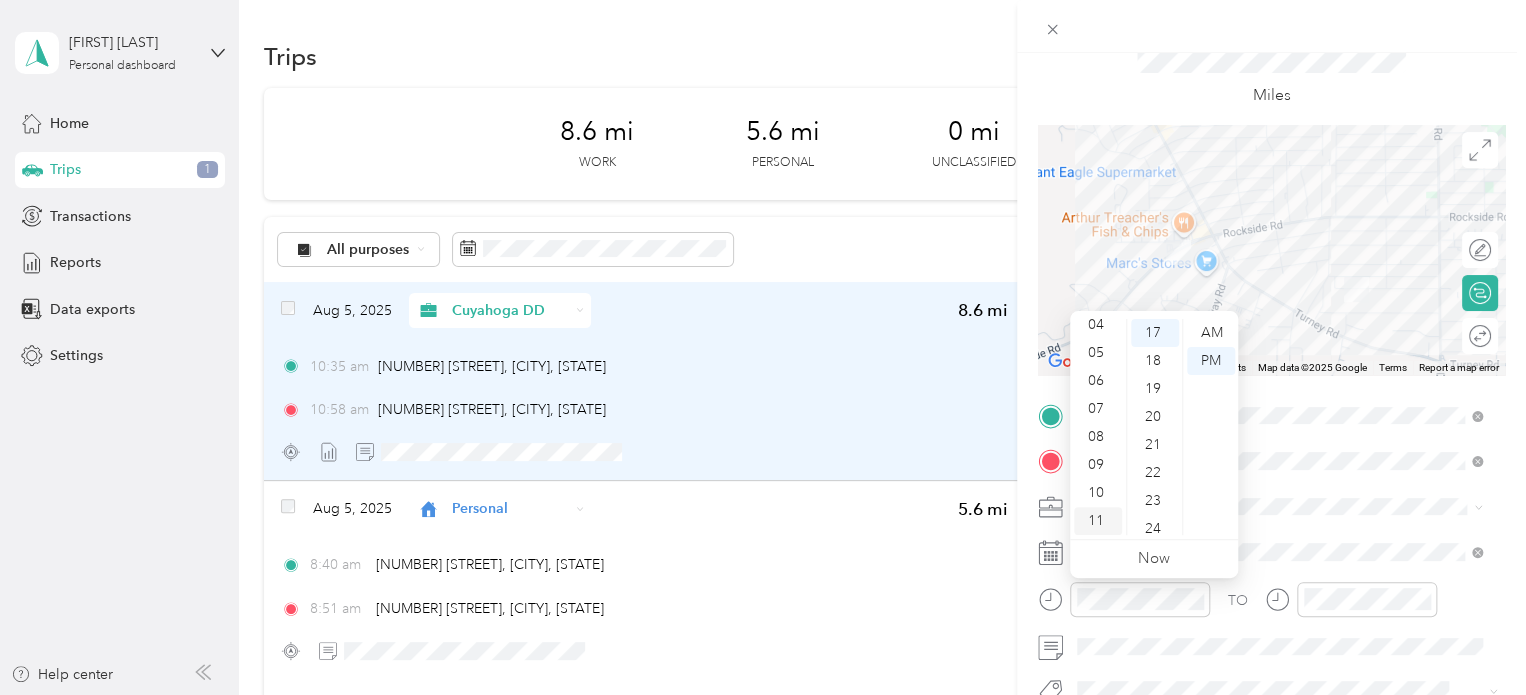 click on "11" at bounding box center [1098, 521] 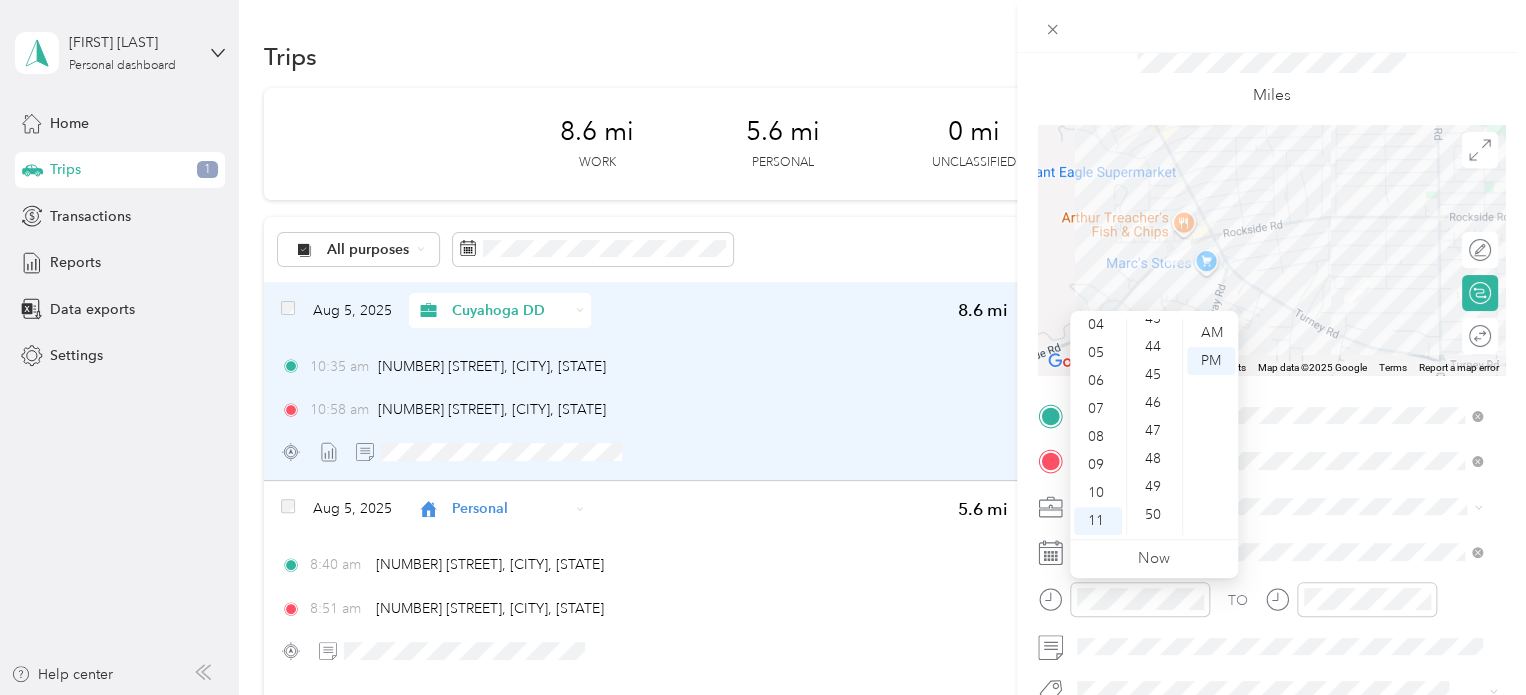 scroll, scrollTop: 1464, scrollLeft: 0, axis: vertical 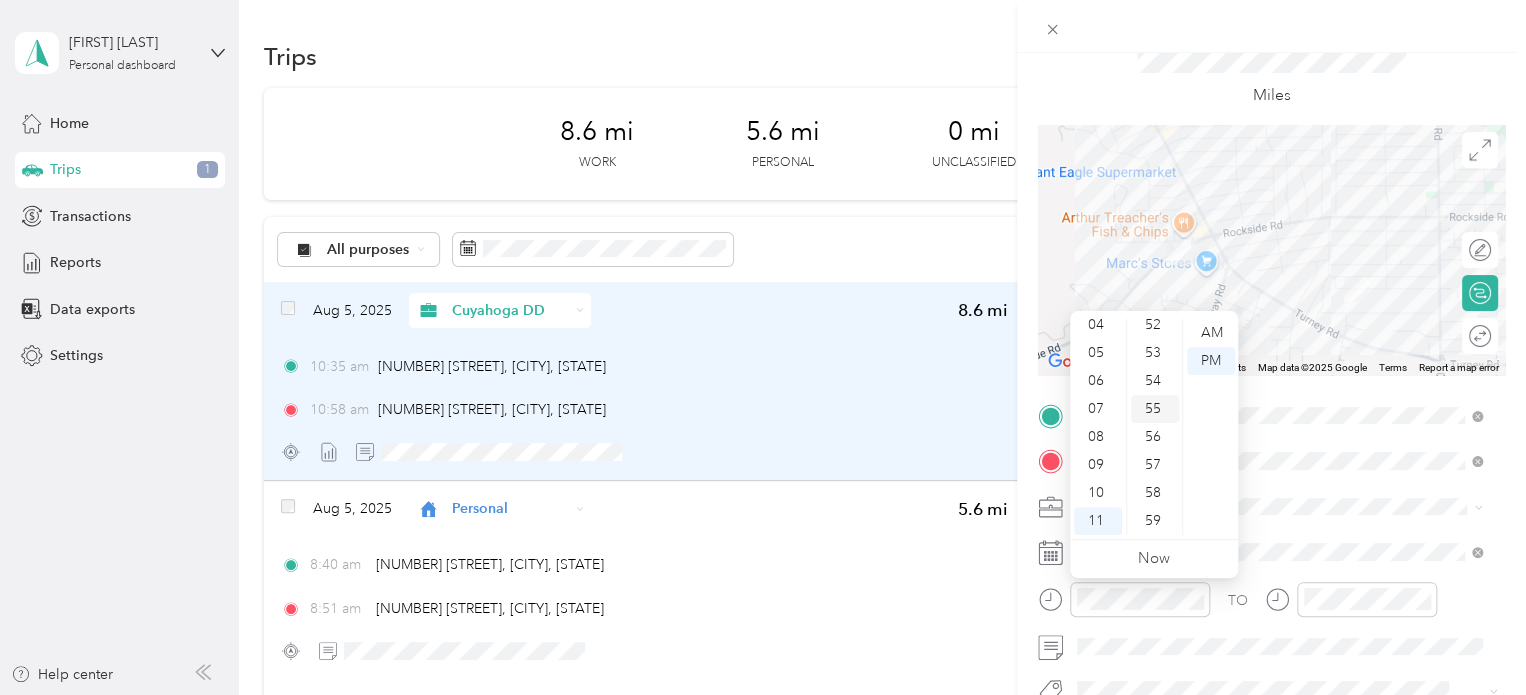 click on "55" at bounding box center (1155, 409) 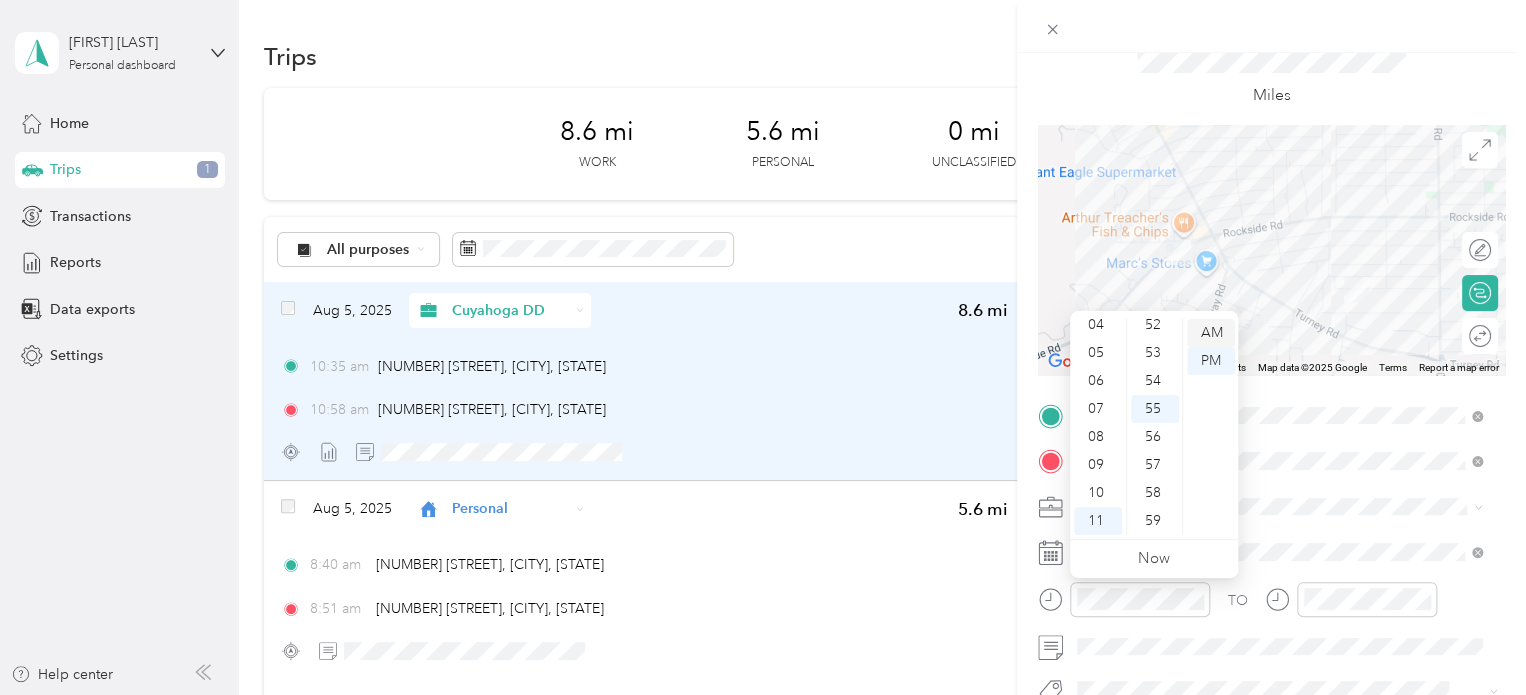 click on "AM" at bounding box center (1211, 333) 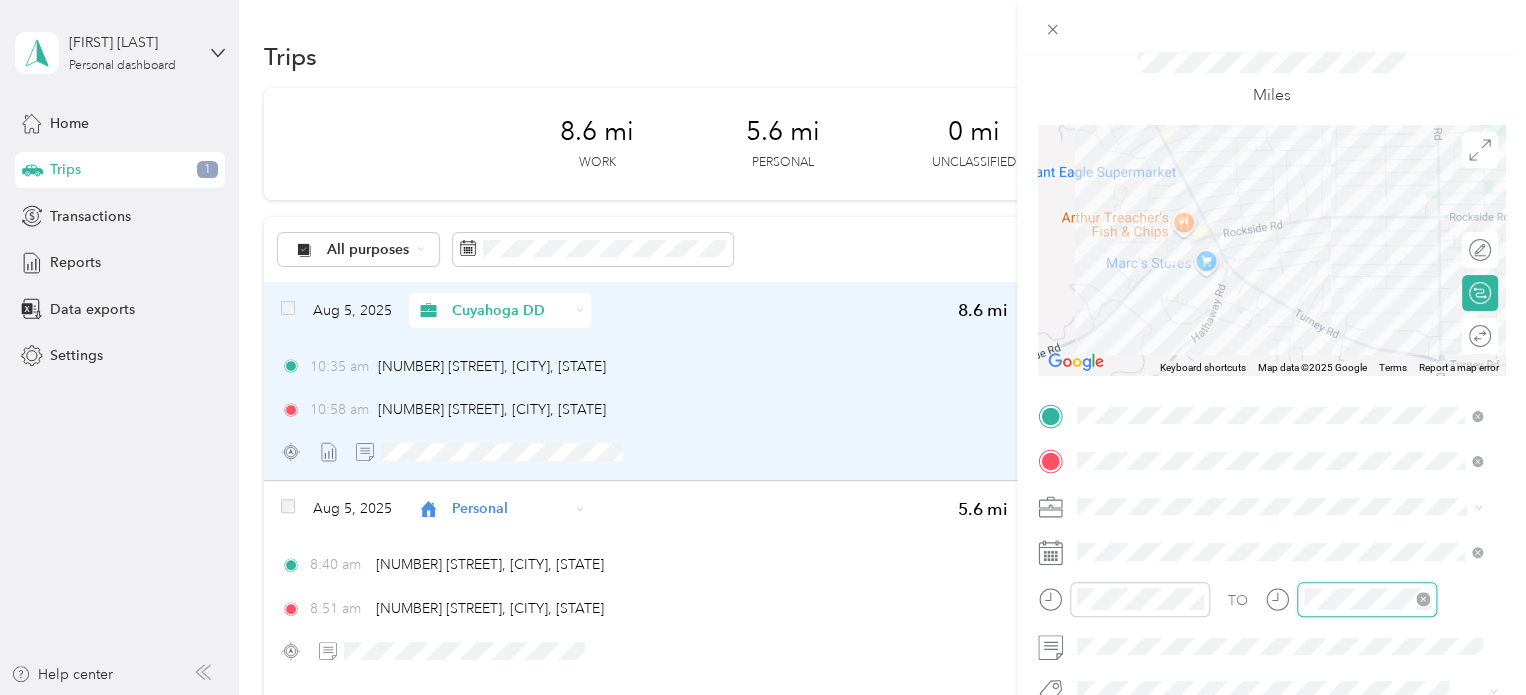 scroll, scrollTop: 56, scrollLeft: 0, axis: vertical 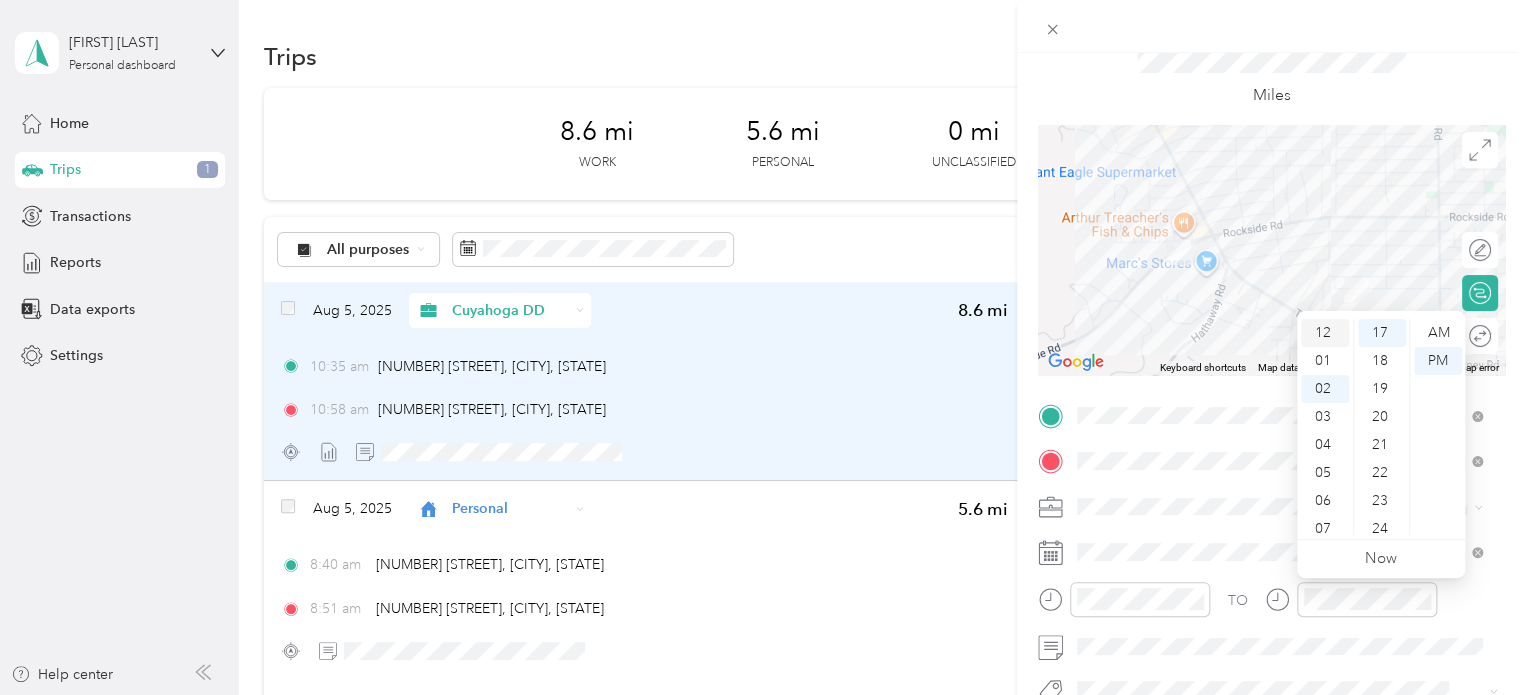 click on "12" at bounding box center (1325, 333) 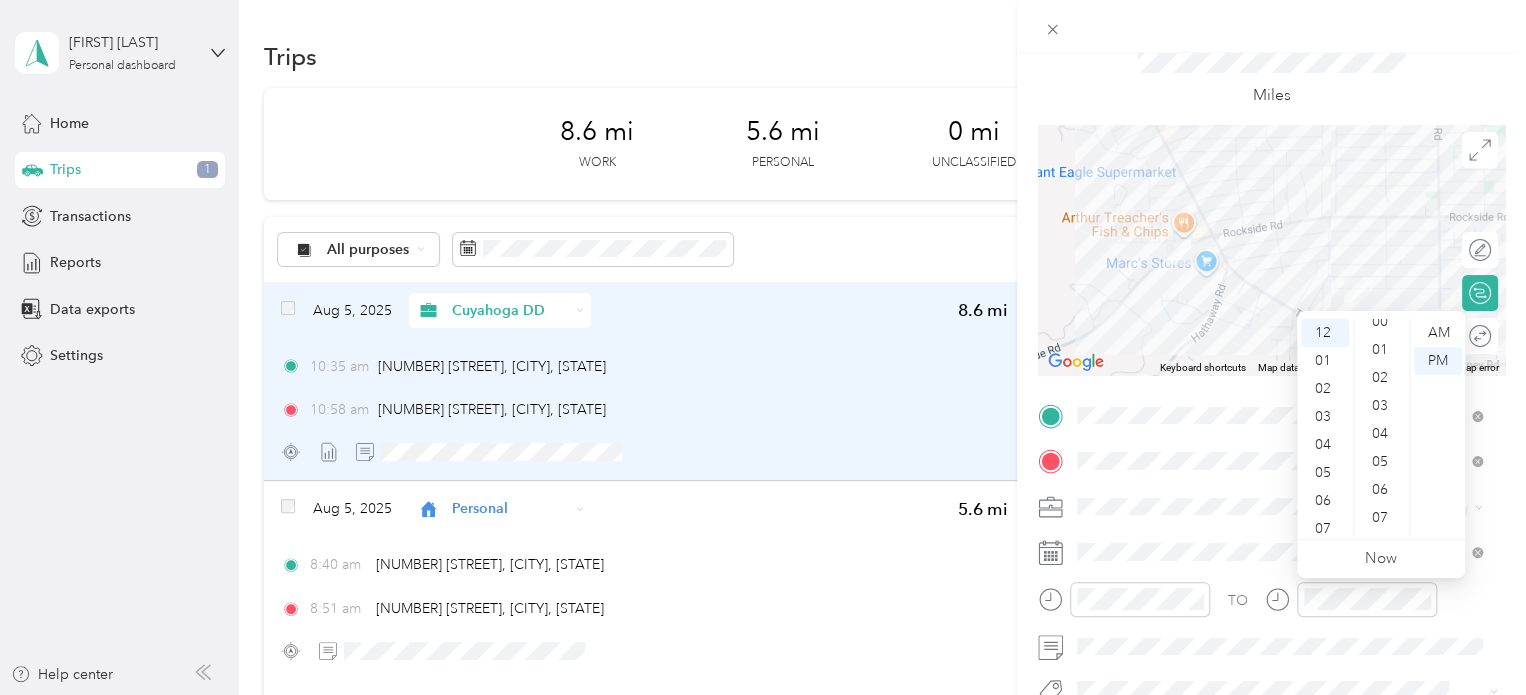 scroll, scrollTop: 0, scrollLeft: 0, axis: both 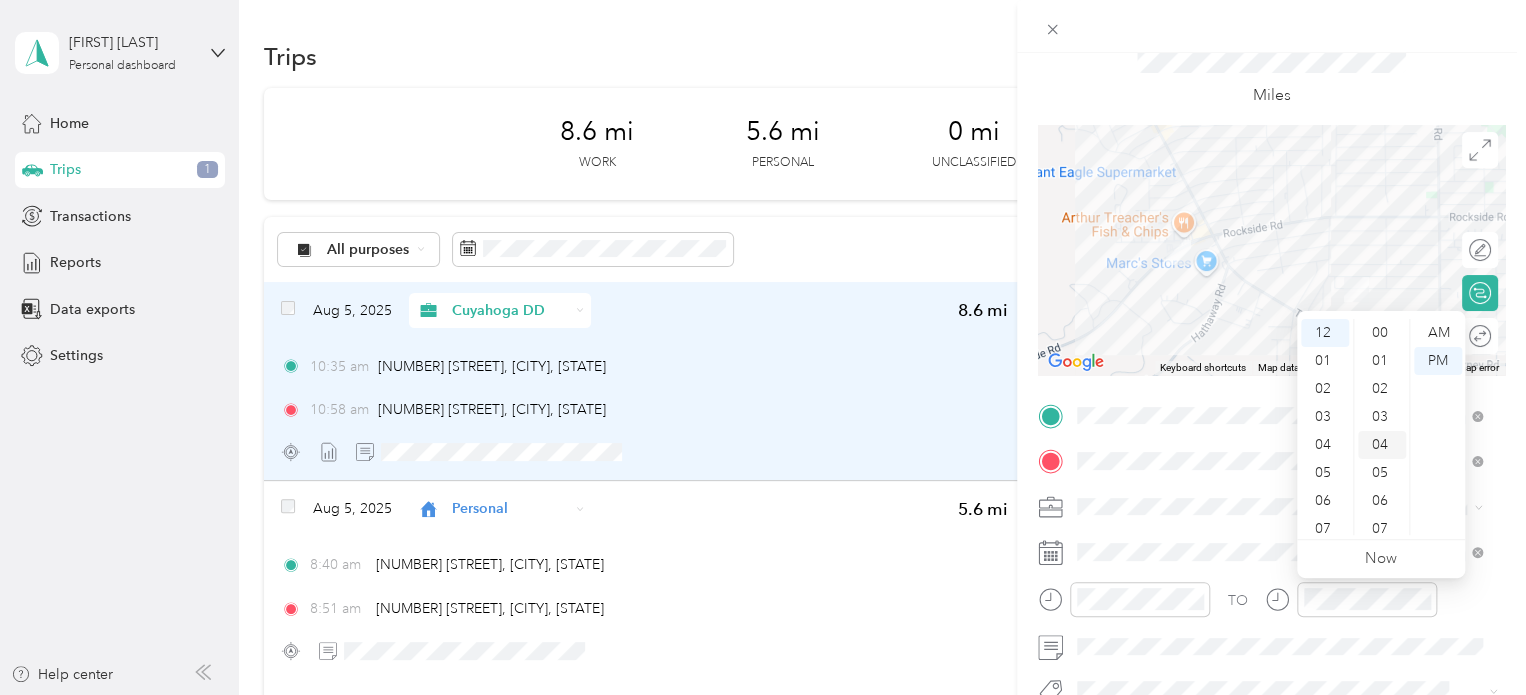 click on "04" at bounding box center (1382, 445) 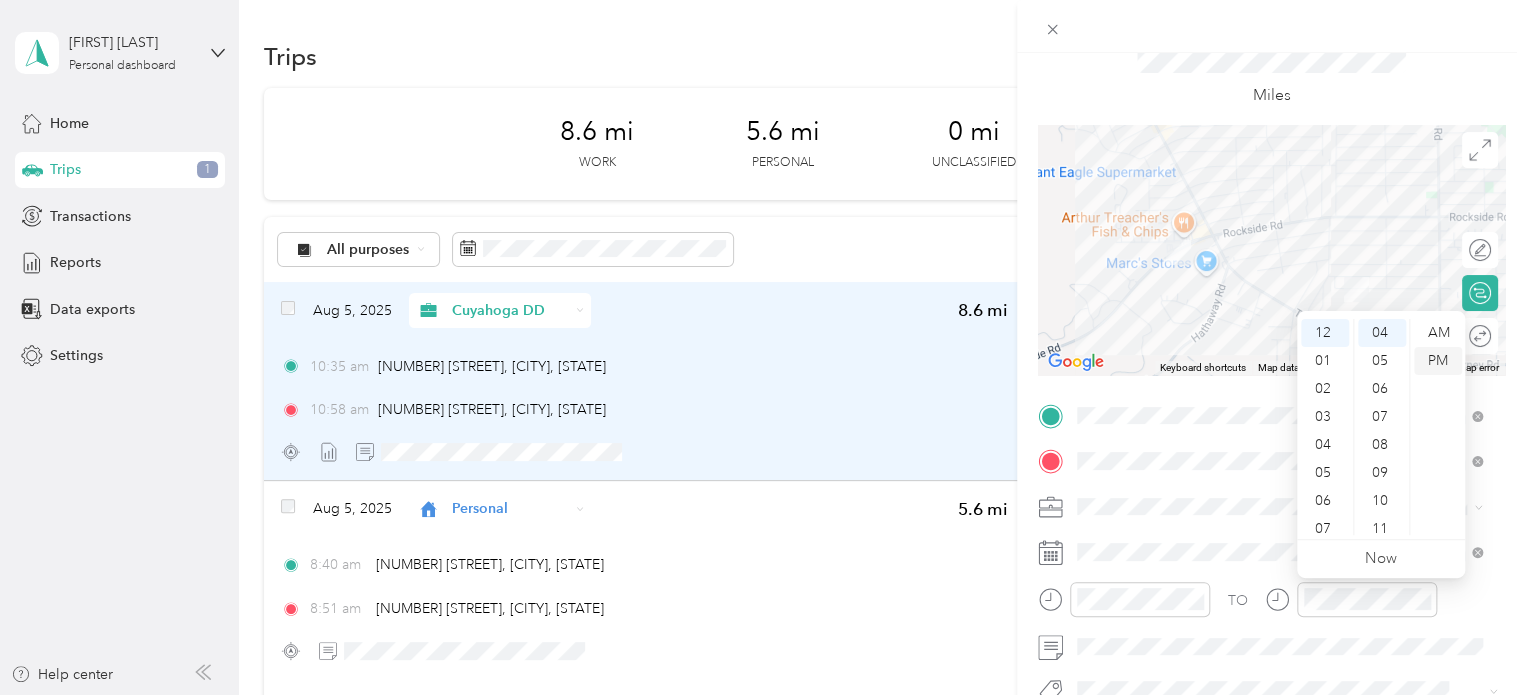 click on "PM" at bounding box center (1438, 361) 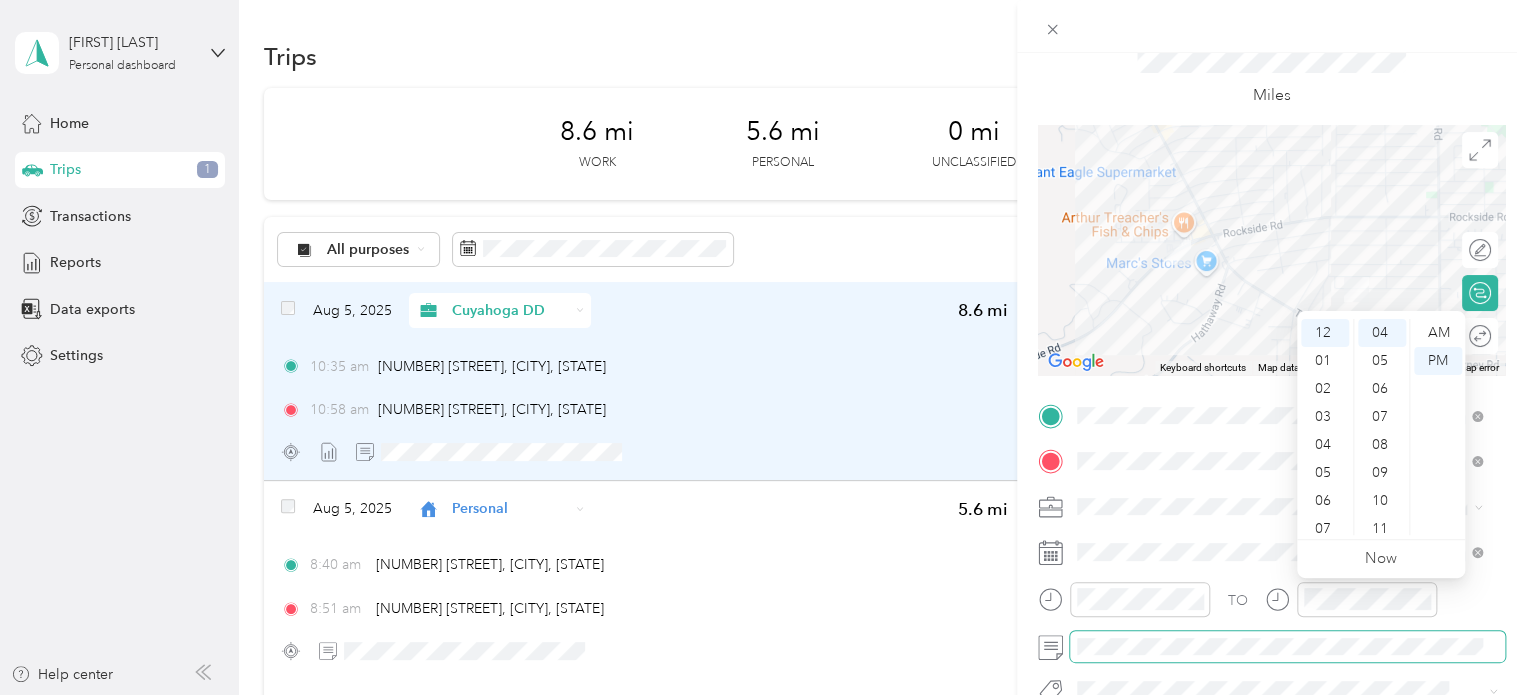 click at bounding box center (1287, 647) 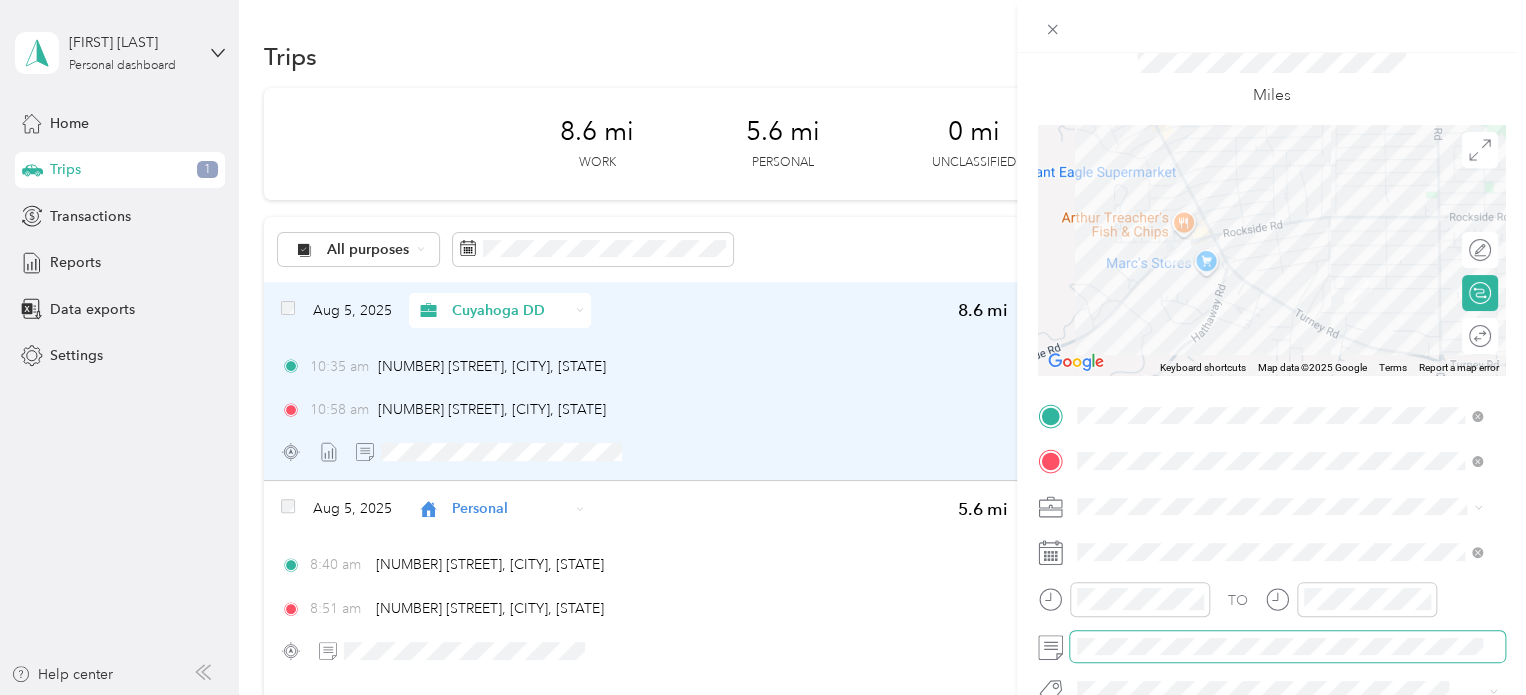 click at bounding box center [1287, 647] 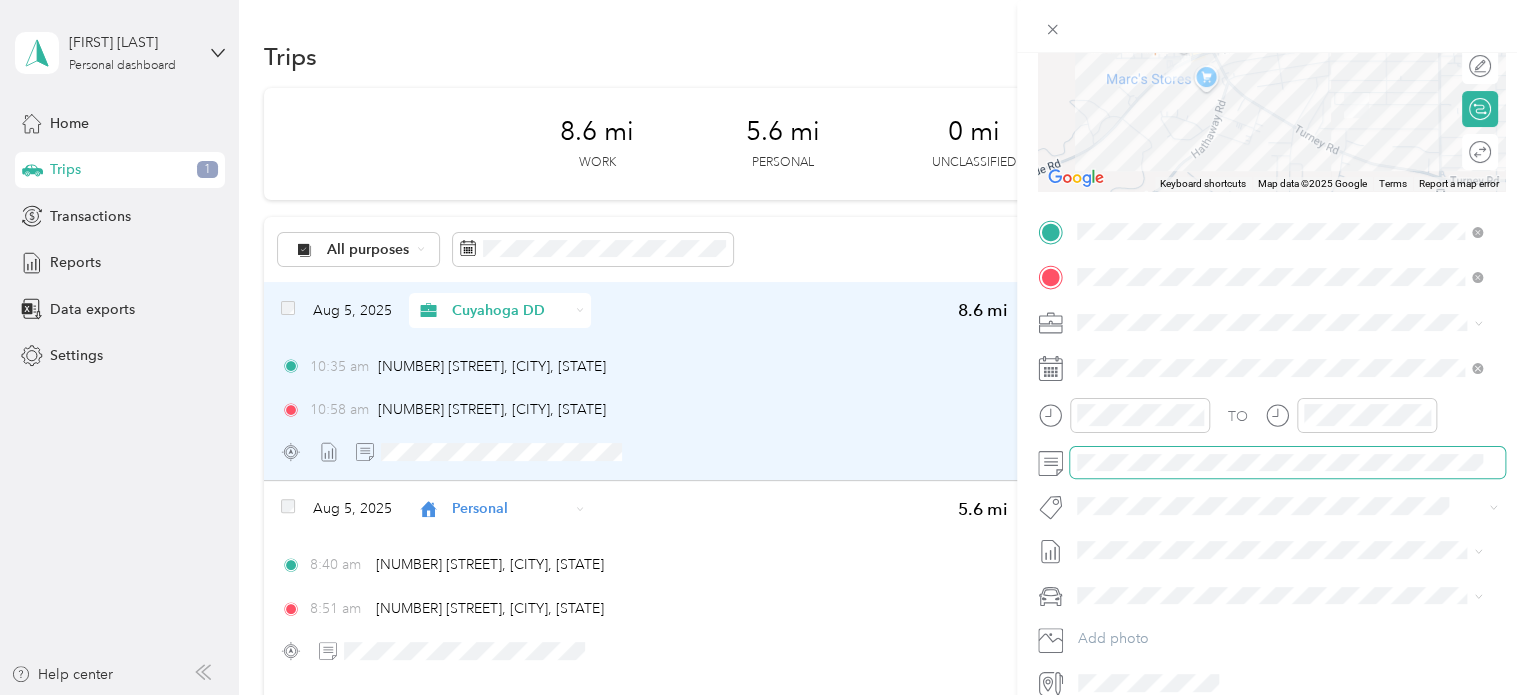scroll, scrollTop: 0, scrollLeft: 0, axis: both 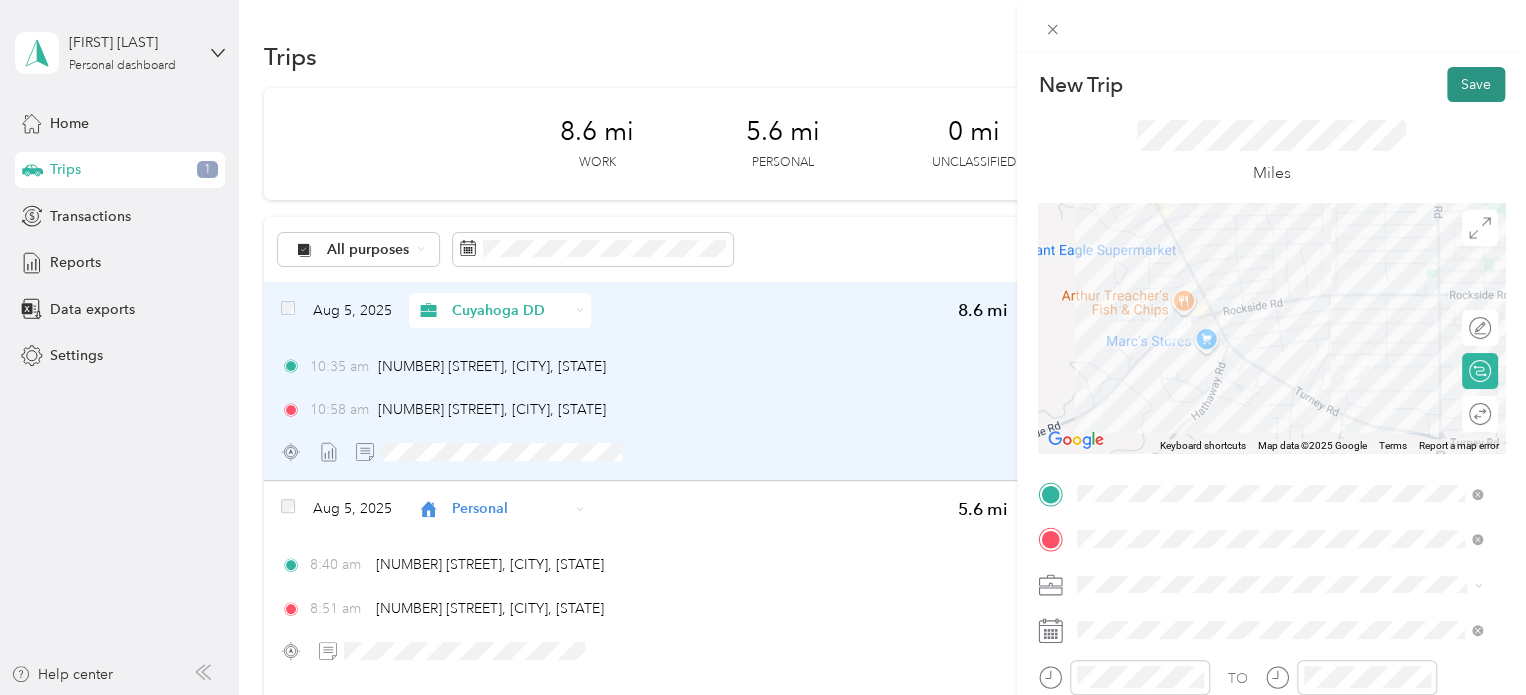 click on "Save" at bounding box center [1476, 84] 